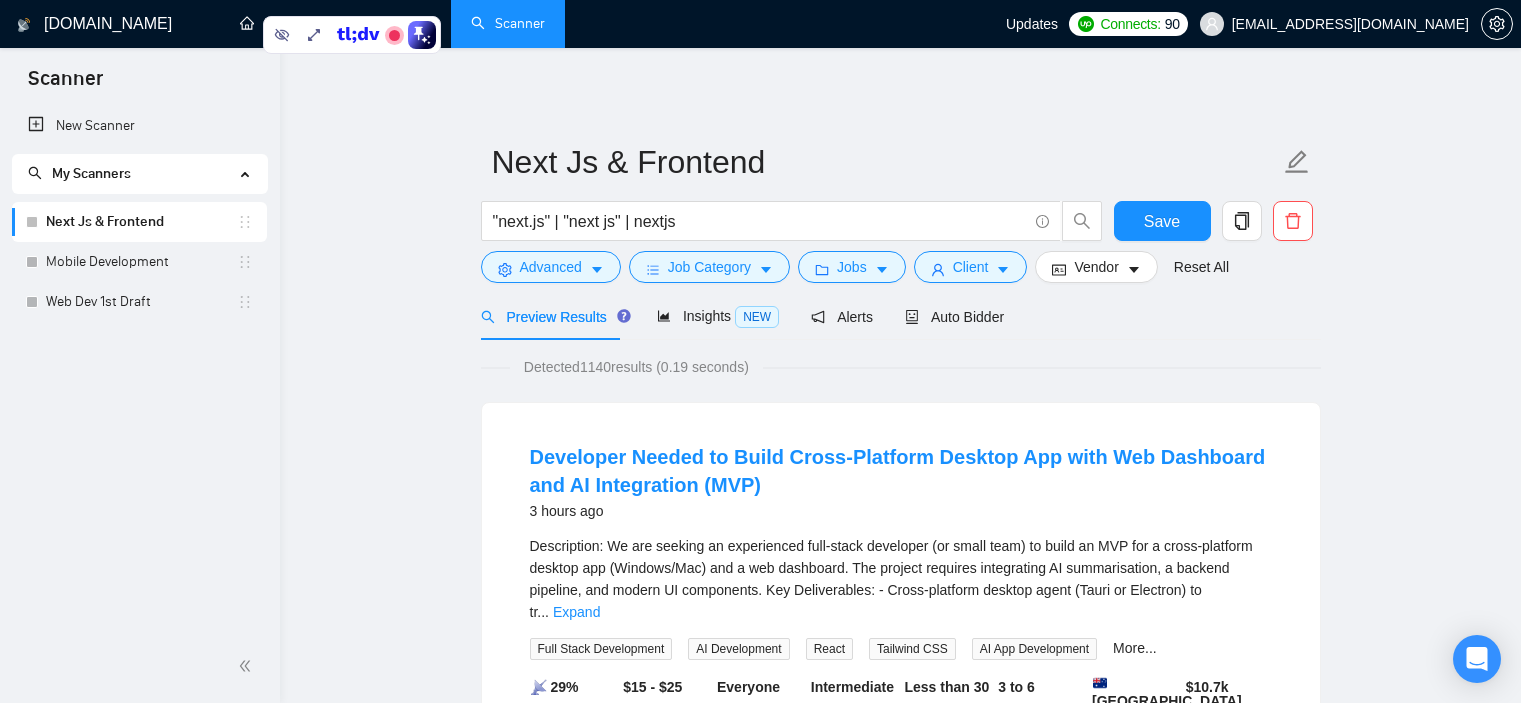 scroll, scrollTop: 27, scrollLeft: 0, axis: vertical 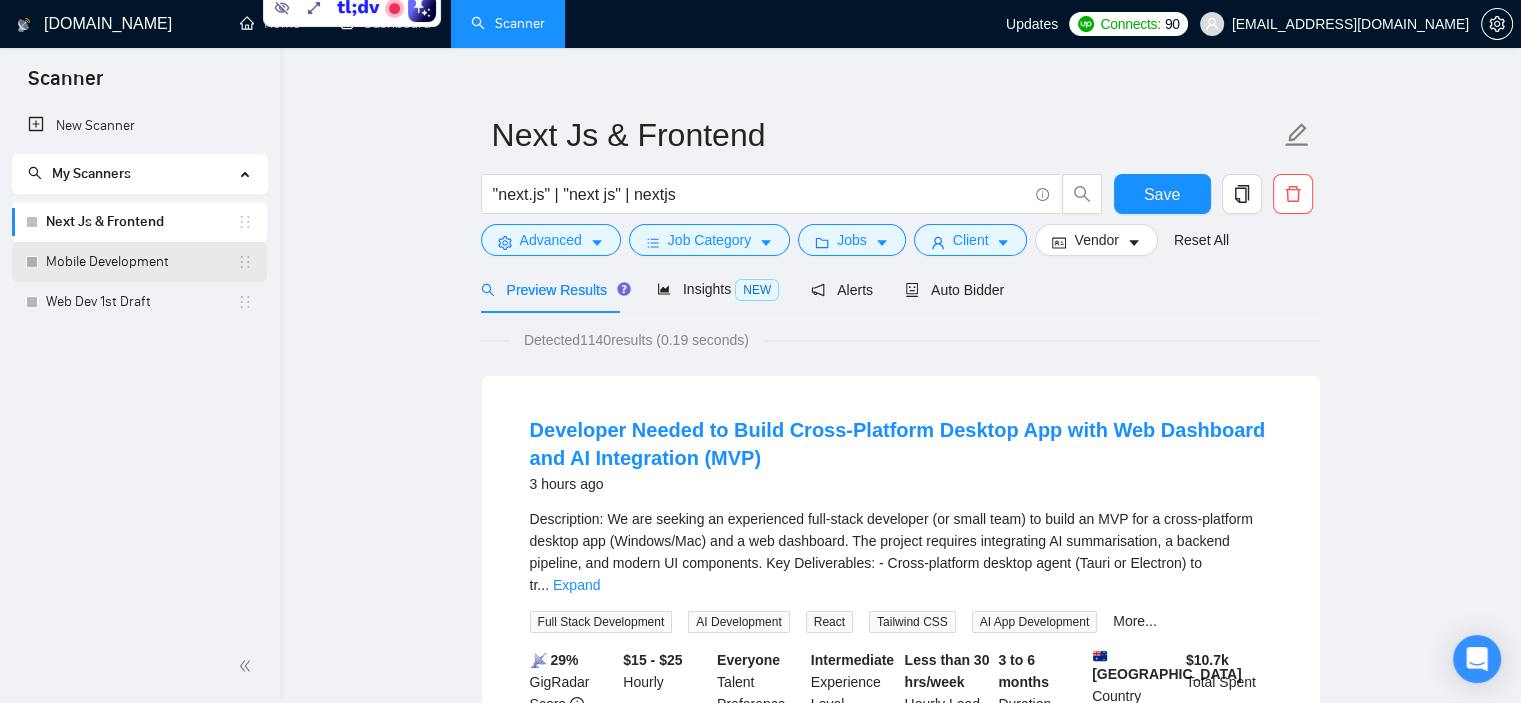 click on "Mobile Development" at bounding box center [141, 262] 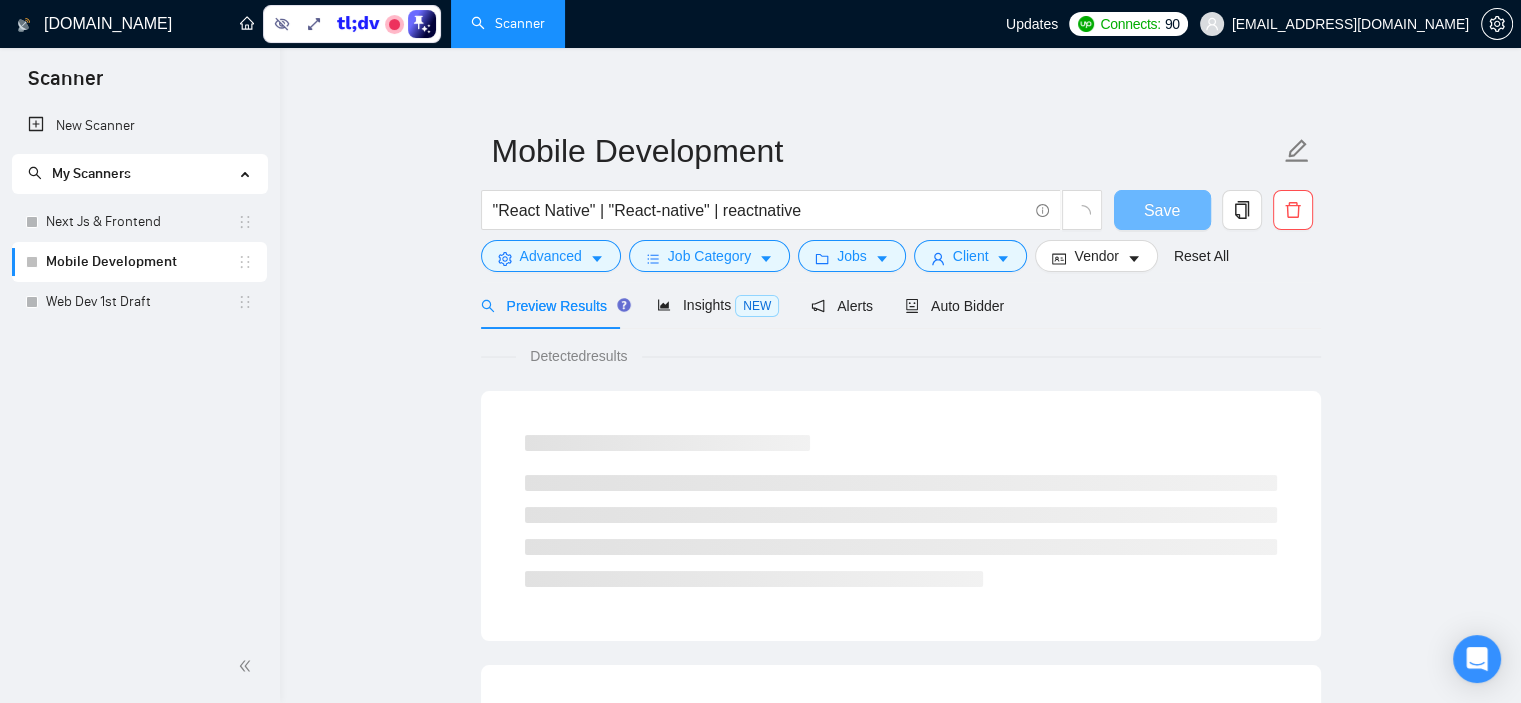 scroll, scrollTop: 27, scrollLeft: 0, axis: vertical 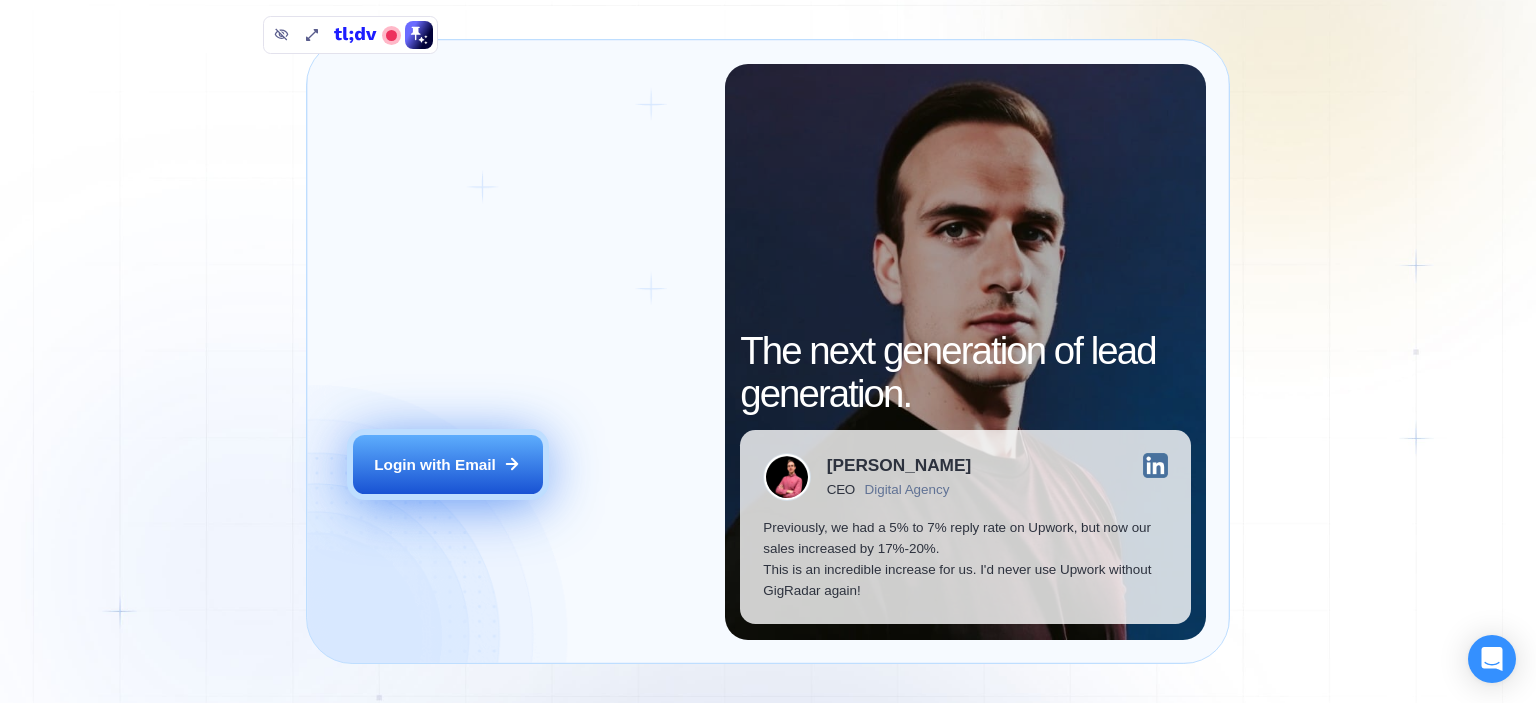 click on "Login with Email" at bounding box center [435, 464] 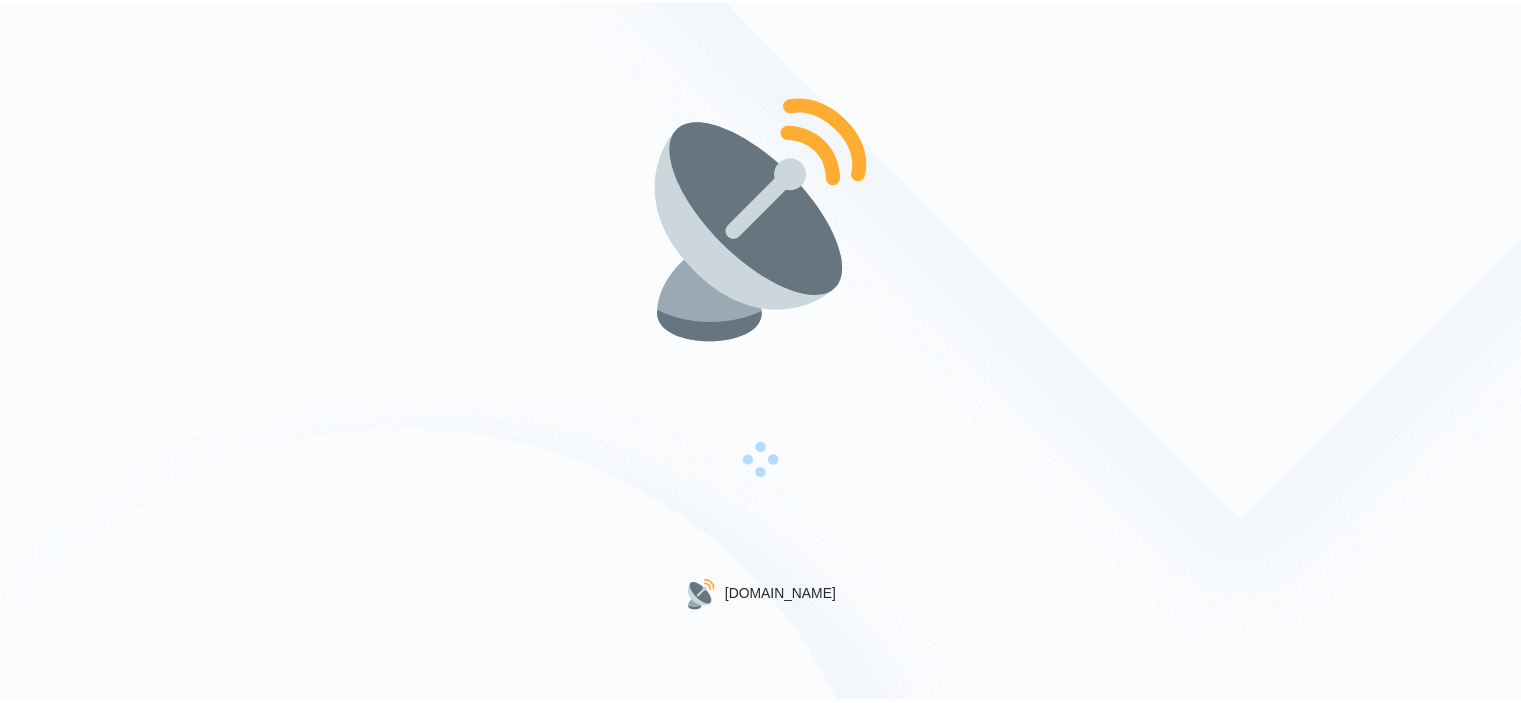 scroll, scrollTop: 0, scrollLeft: 0, axis: both 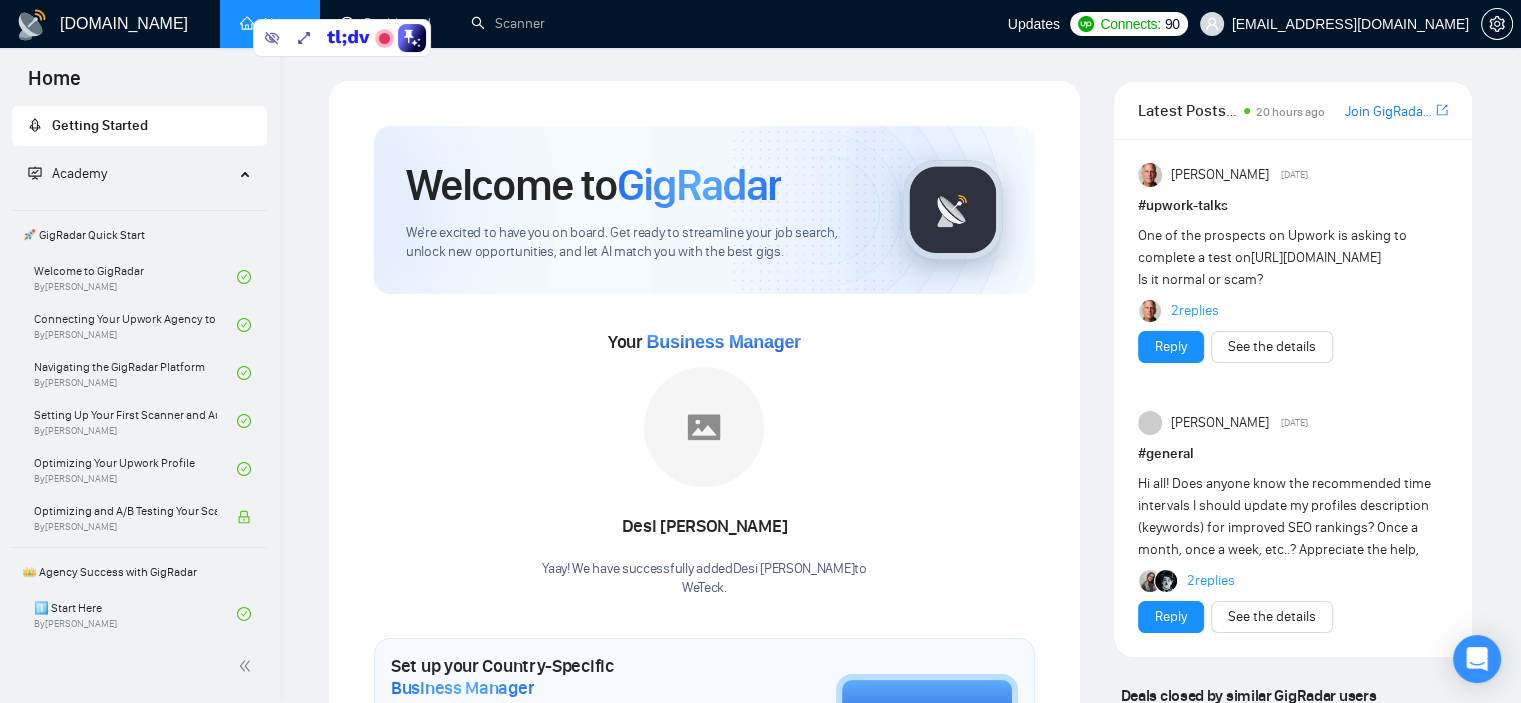drag, startPoint x: 351, startPoint y: 30, endPoint x: 120, endPoint y: 171, distance: 270.6326 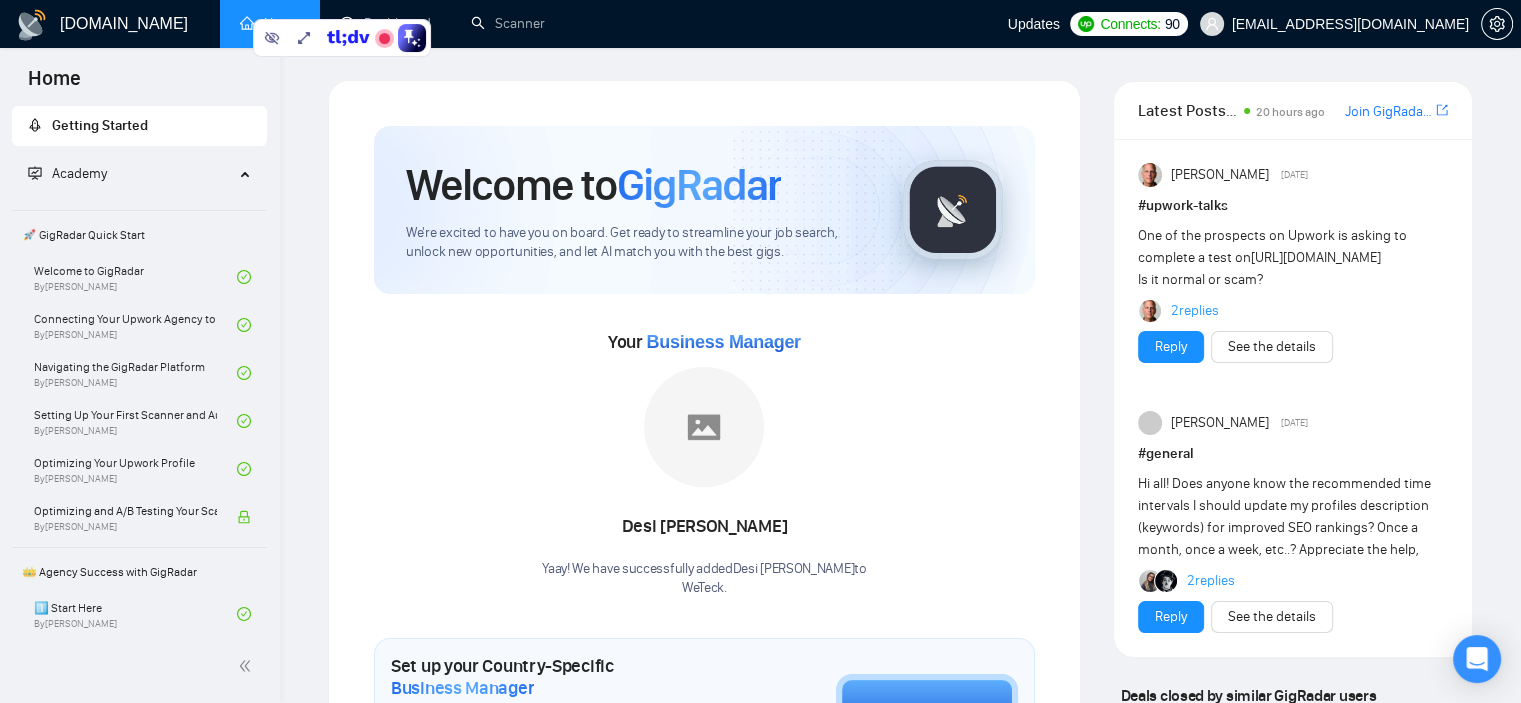 click 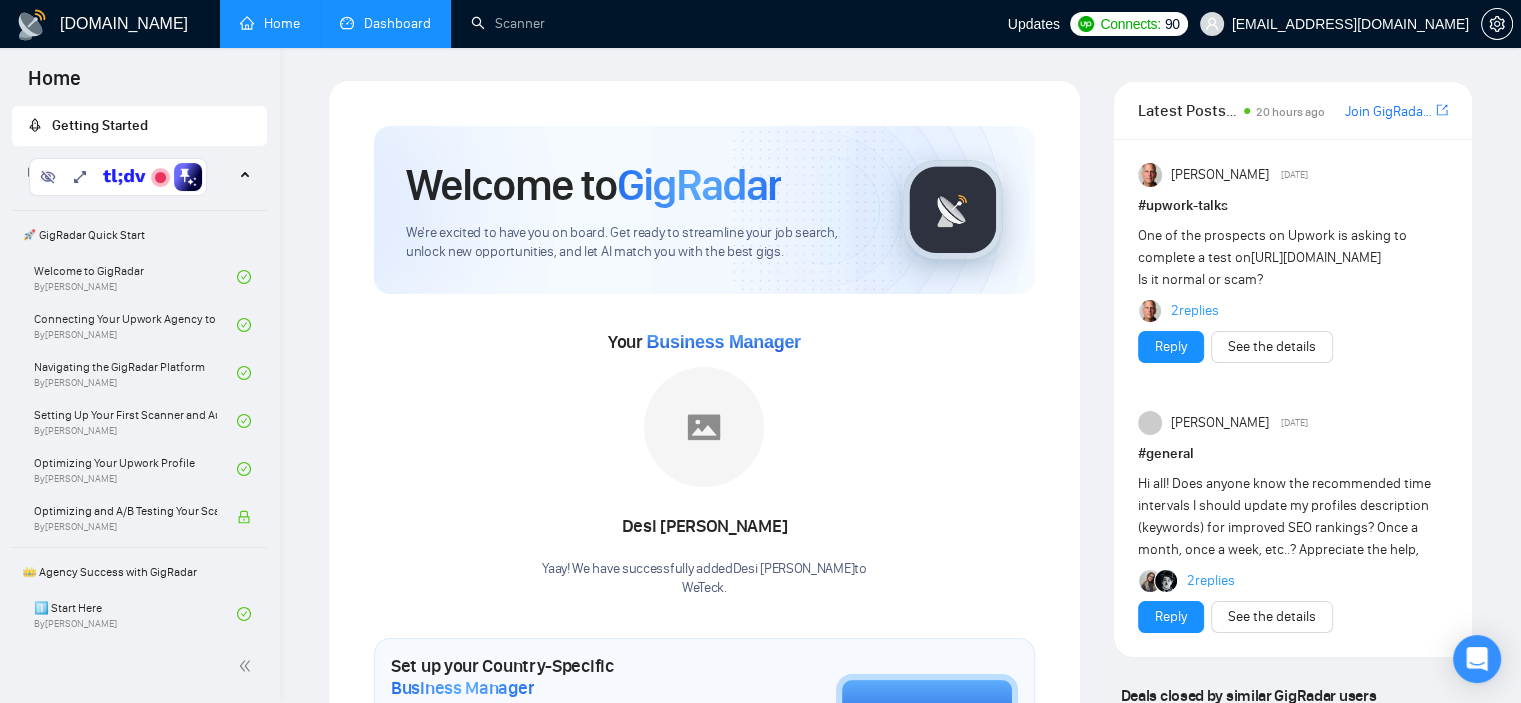 click on "Dashboard" at bounding box center [385, 23] 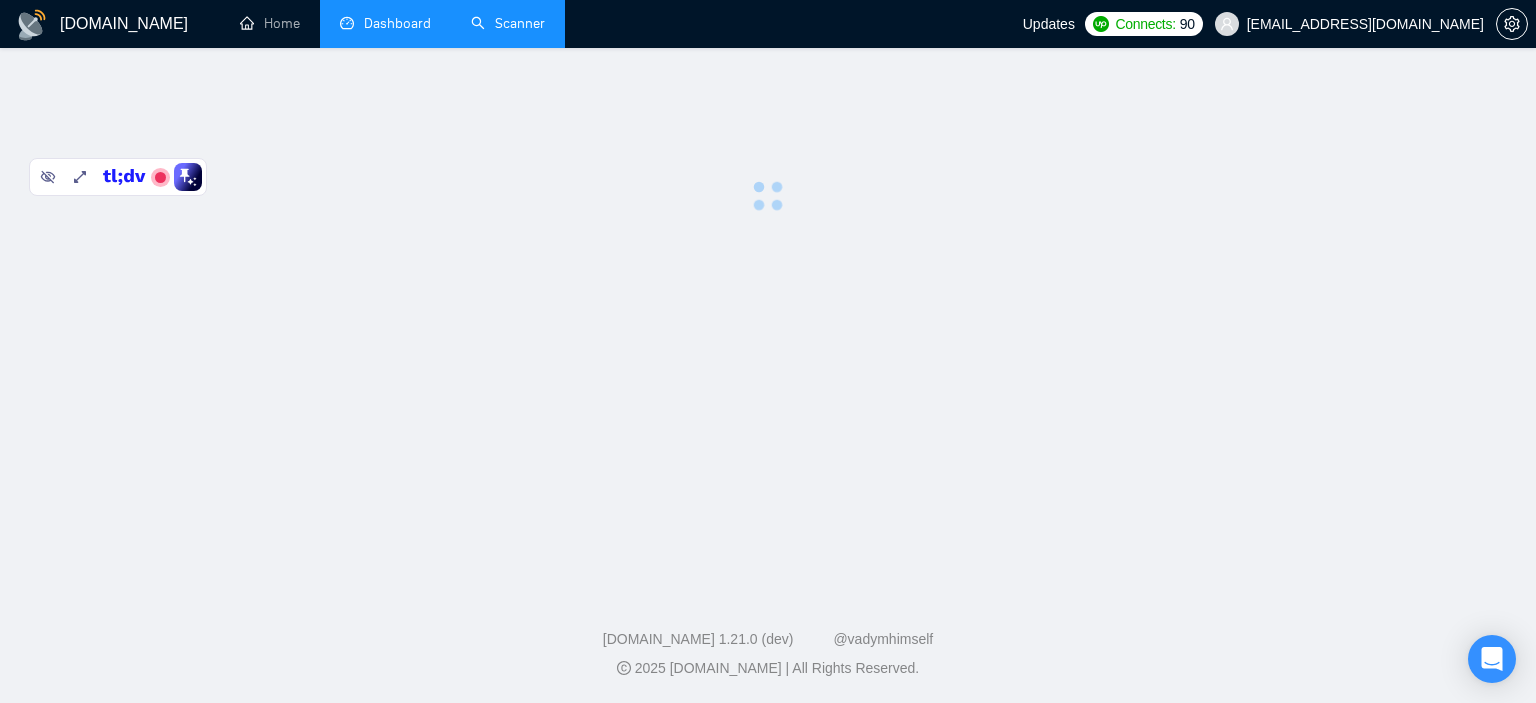 click on "Scanner" at bounding box center (508, 23) 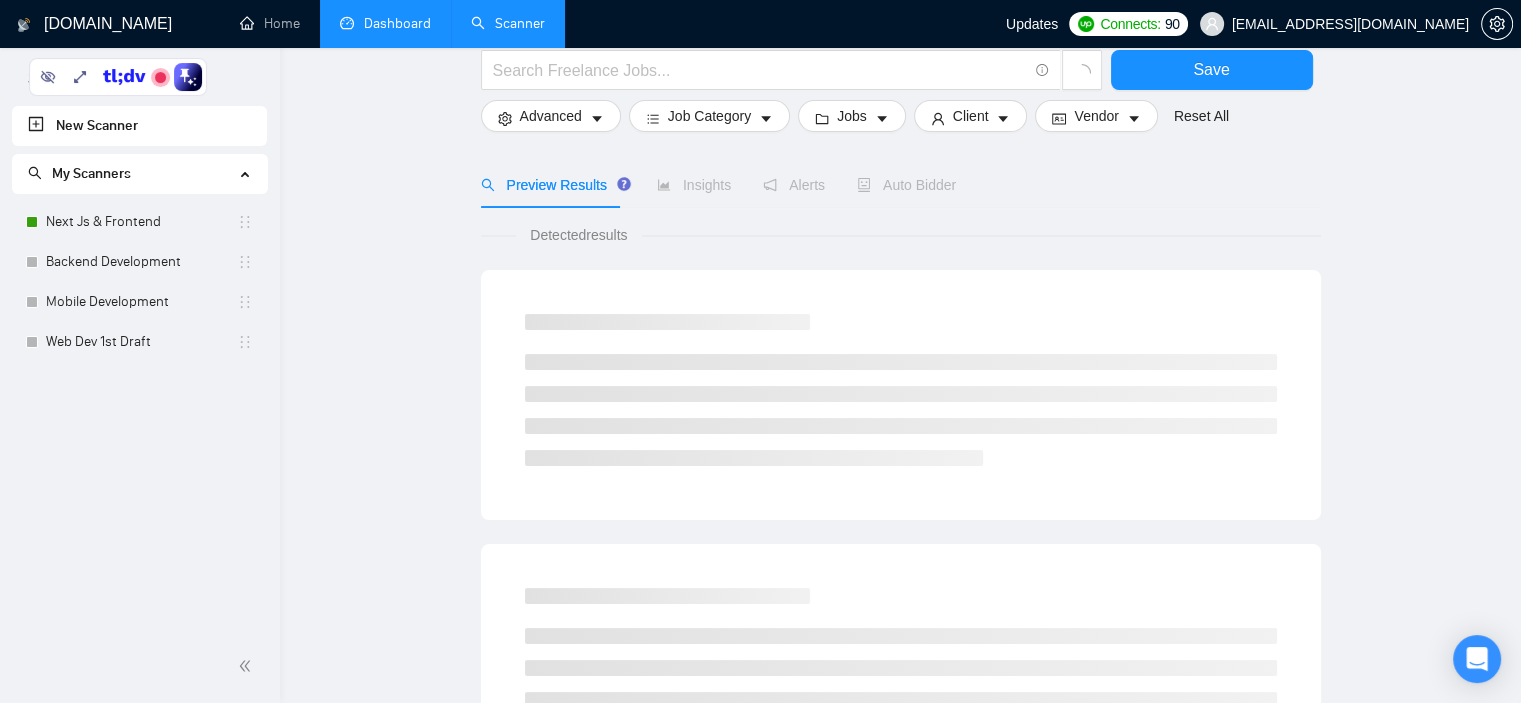 scroll, scrollTop: 0, scrollLeft: 0, axis: both 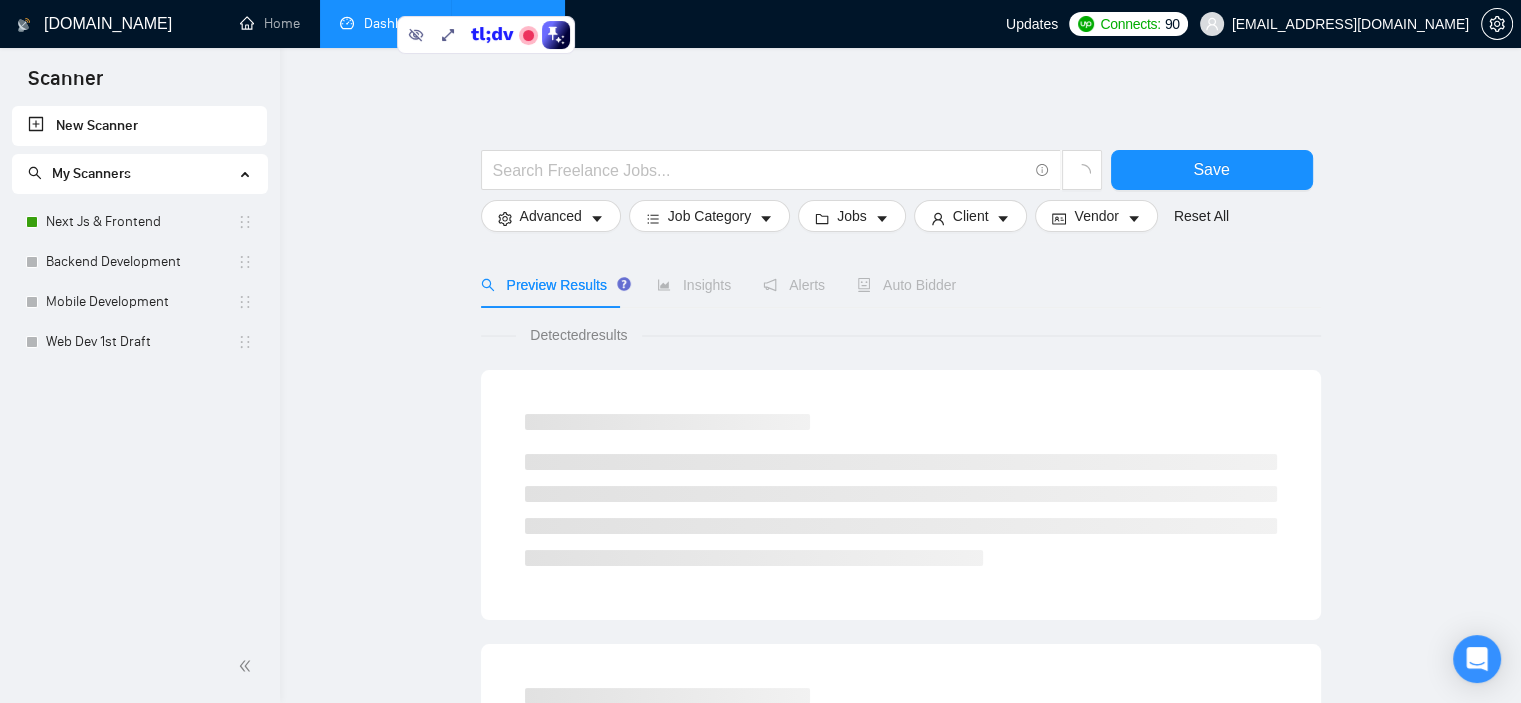 drag, startPoint x: 96, startPoint y: 182, endPoint x: 464, endPoint y: -121, distance: 476.68964 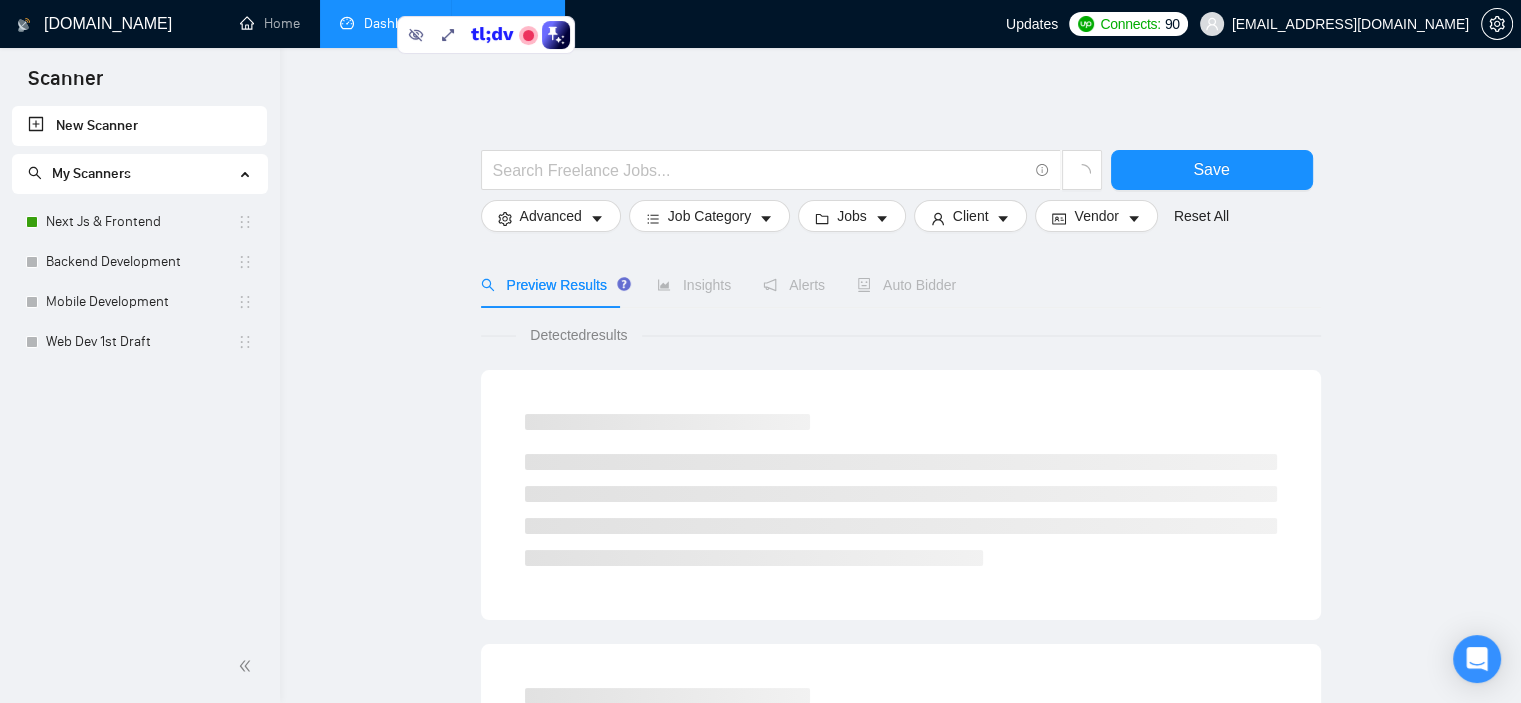 click on "Scanner New Scanner My Scanners Next Js & Frontend Backend Development Mobile Development Web Dev 1st Draft GigRadar.io Home Dashboard Scanner Updates  Connects: 90 talhanoman61@gmail.com Save Advanced   Job Category   Jobs   Client   Vendor   Reset All Preview Results Insights Alerts Auto Bidder Detected   results   GigRadar.io 1.21.0 (dev) @vadymhimself   2025 GigRadar.io | All Rights Reserved.
My Teams LeadRadar (Donor Agency) arik@springmediainc.com vinay@praiselite.com james@novadigitalagency.com aj.rivera54321@gmail.com talhanoman61@gmail.com ellis@es-webdedign.com smvlad.od@gmail.com sofiia.f@gigradar.io Logout Advanced Search Options Only Search Titles:   Only Search Titles Use comma-separated list of values to specify your search results. Include any of these words: Exclude all of these words: Include skills list in the search:   Also  search  on Skills Reset OK Select job categories Select Categories   Categories Reset OK Job Preferences Budget Project Type All" at bounding box center [760, 351] 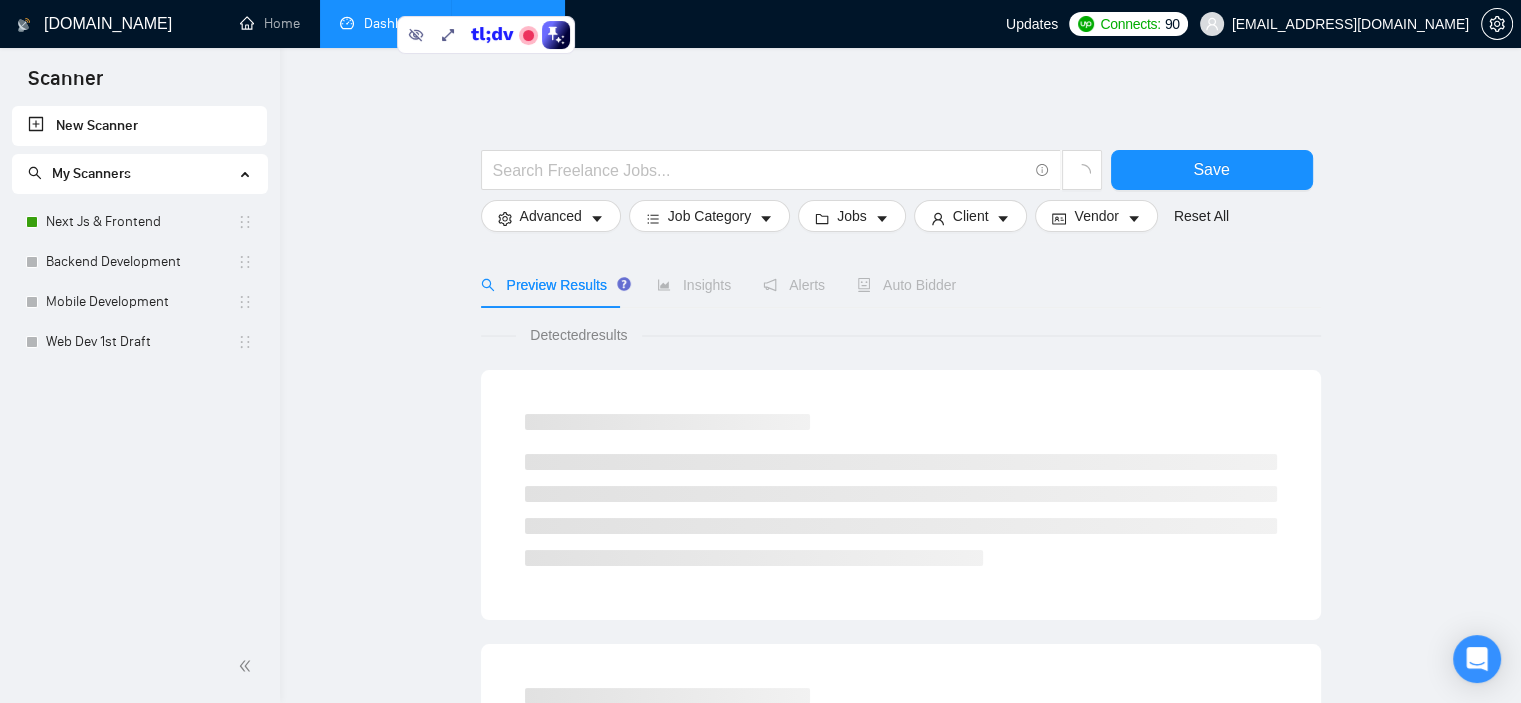 drag, startPoint x: 453, startPoint y: 34, endPoint x: 326, endPoint y: 560, distance: 541.11456 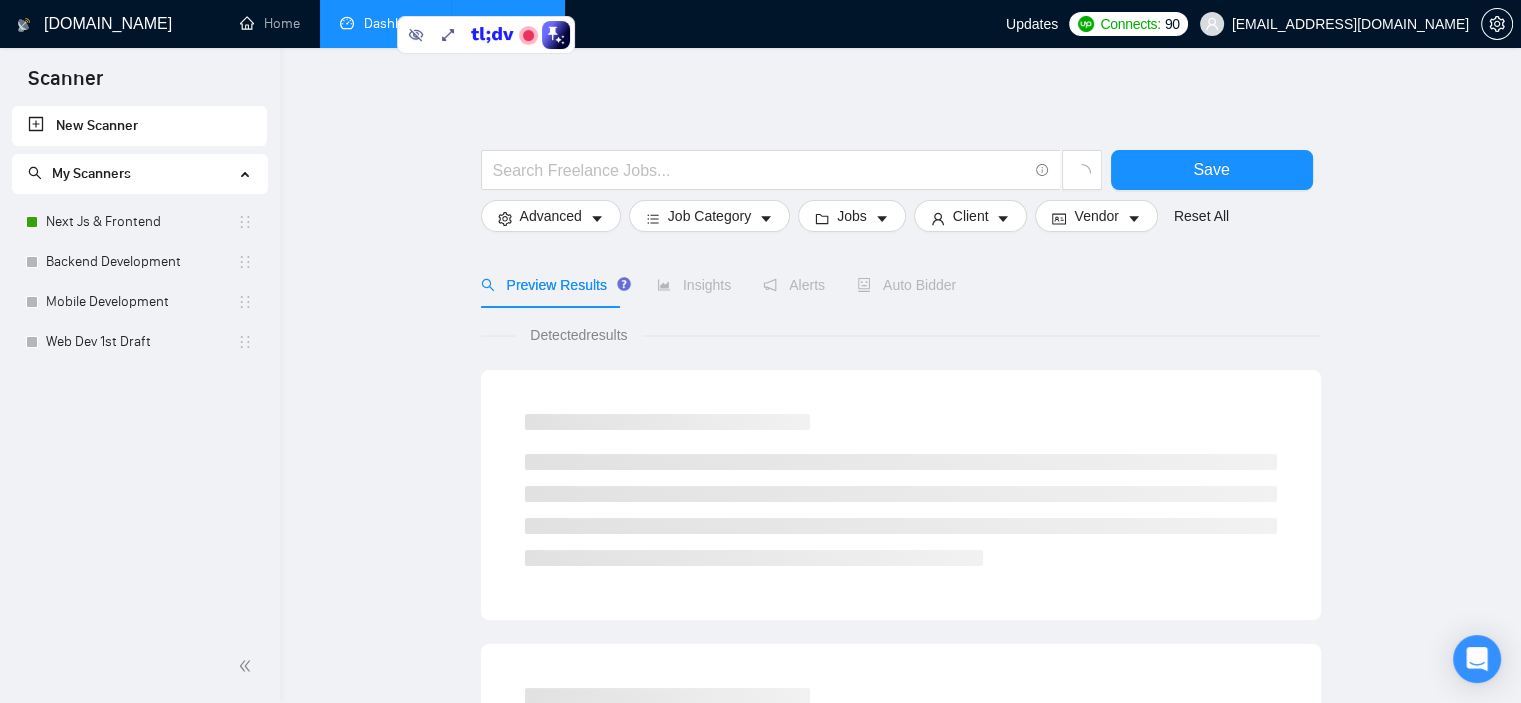 click on "Scanner New Scanner My Scanners Next Js & Frontend Backend Development Mobile Development Web Dev 1st Draft GigRadar.io Home Dashboard Scanner Updates  Connects: 90 talhanoman61@gmail.com Save Advanced   Job Category   Jobs   Client   Vendor   Reset All Preview Results Insights Alerts Auto Bidder Detected   results   GigRadar.io 1.21.0 (dev) @vadymhimself   2025 GigRadar.io | All Rights Reserved.
My Teams LeadRadar (Donor Agency) arik@springmediainc.com vinay@praiselite.com james@novadigitalagency.com aj.rivera54321@gmail.com talhanoman61@gmail.com ellis@es-webdedign.com smvlad.od@gmail.com sofiia.f@gigradar.io Logout Advanced Search Options Only Search Titles:   Only Search Titles Use comma-separated list of values to specify your search results. Include any of these words: Exclude all of these words: Include skills list in the search:   Also  search  on Skills Reset OK Select job categories Select Categories   Categories Reset OK Job Preferences Budget Project Type All   $" at bounding box center [760, 351] 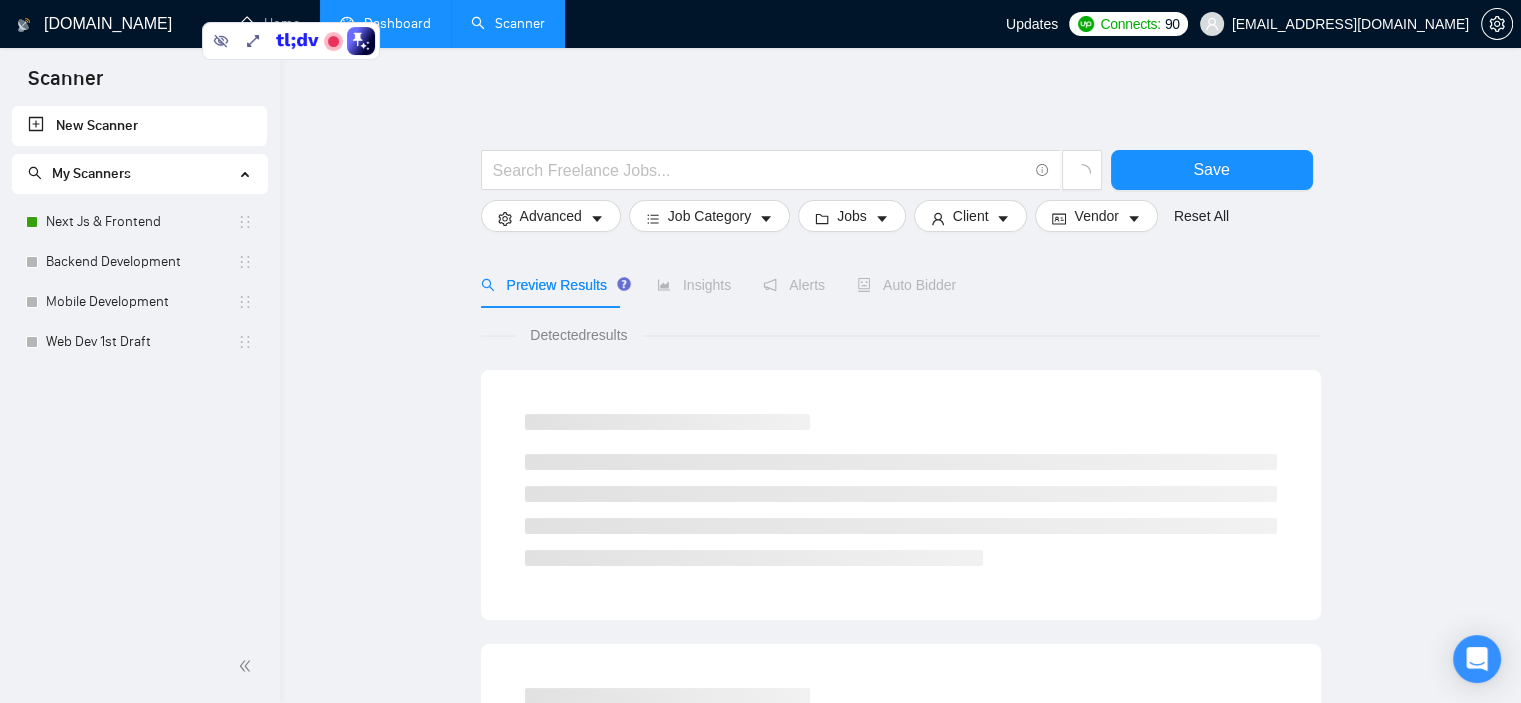 drag, startPoint x: 472, startPoint y: 27, endPoint x: 248, endPoint y: 33, distance: 224.08034 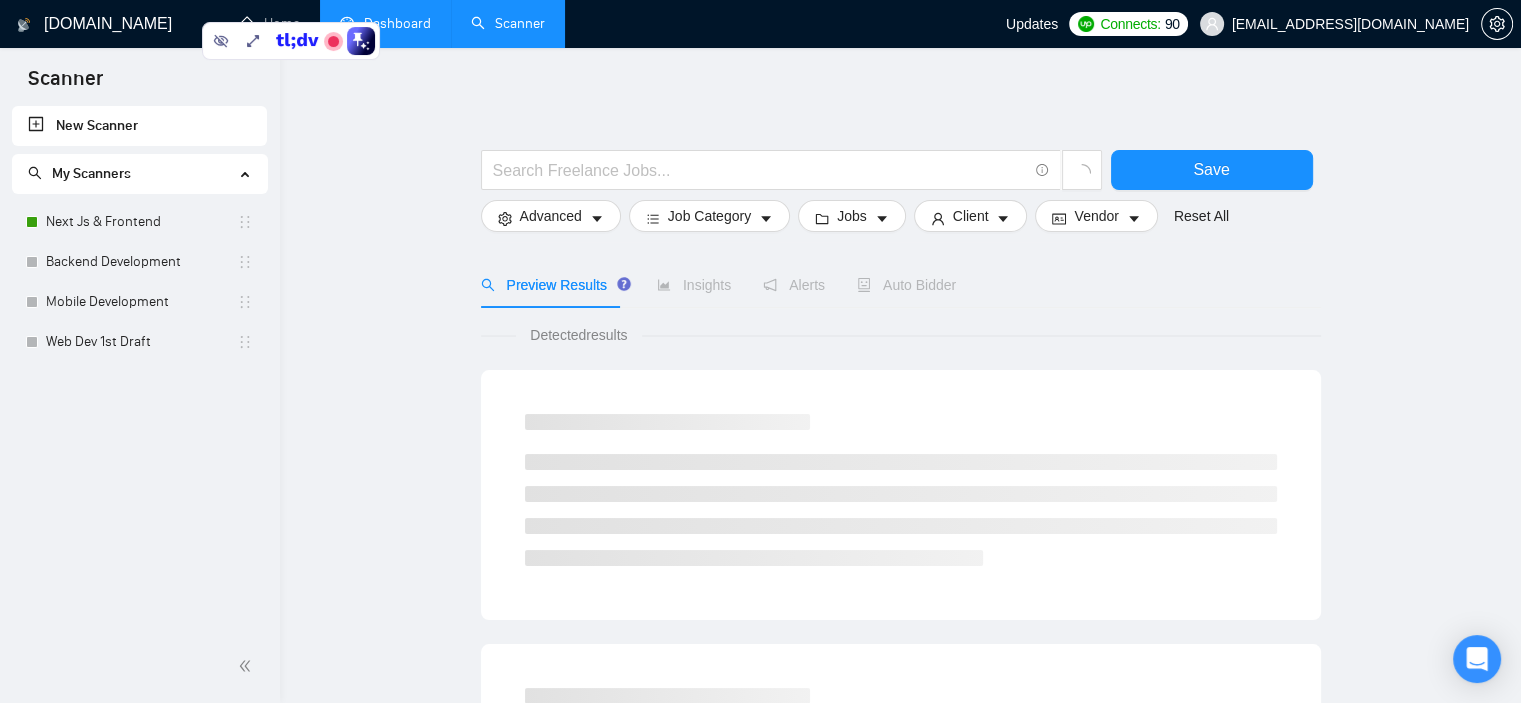 click 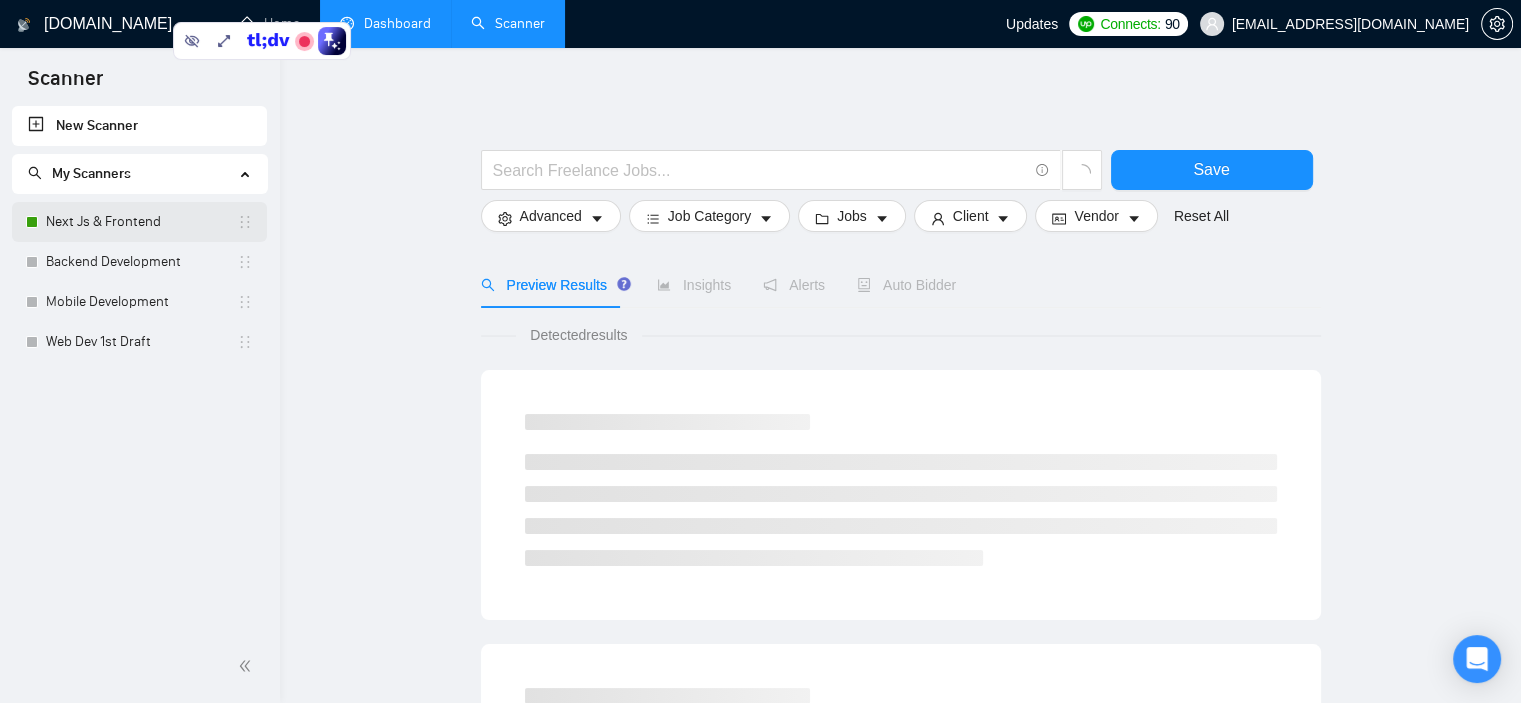 click on "Next Js & Frontend" at bounding box center (141, 222) 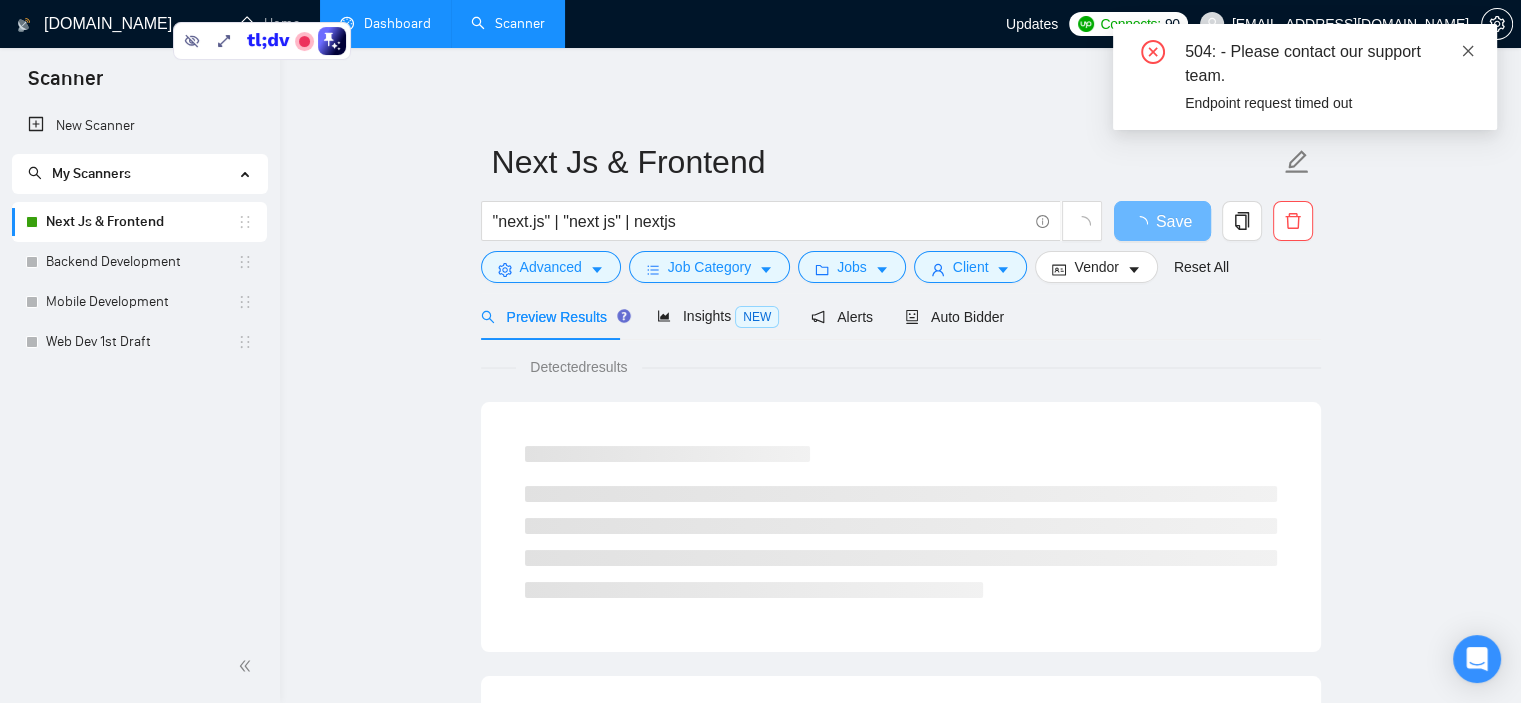 click 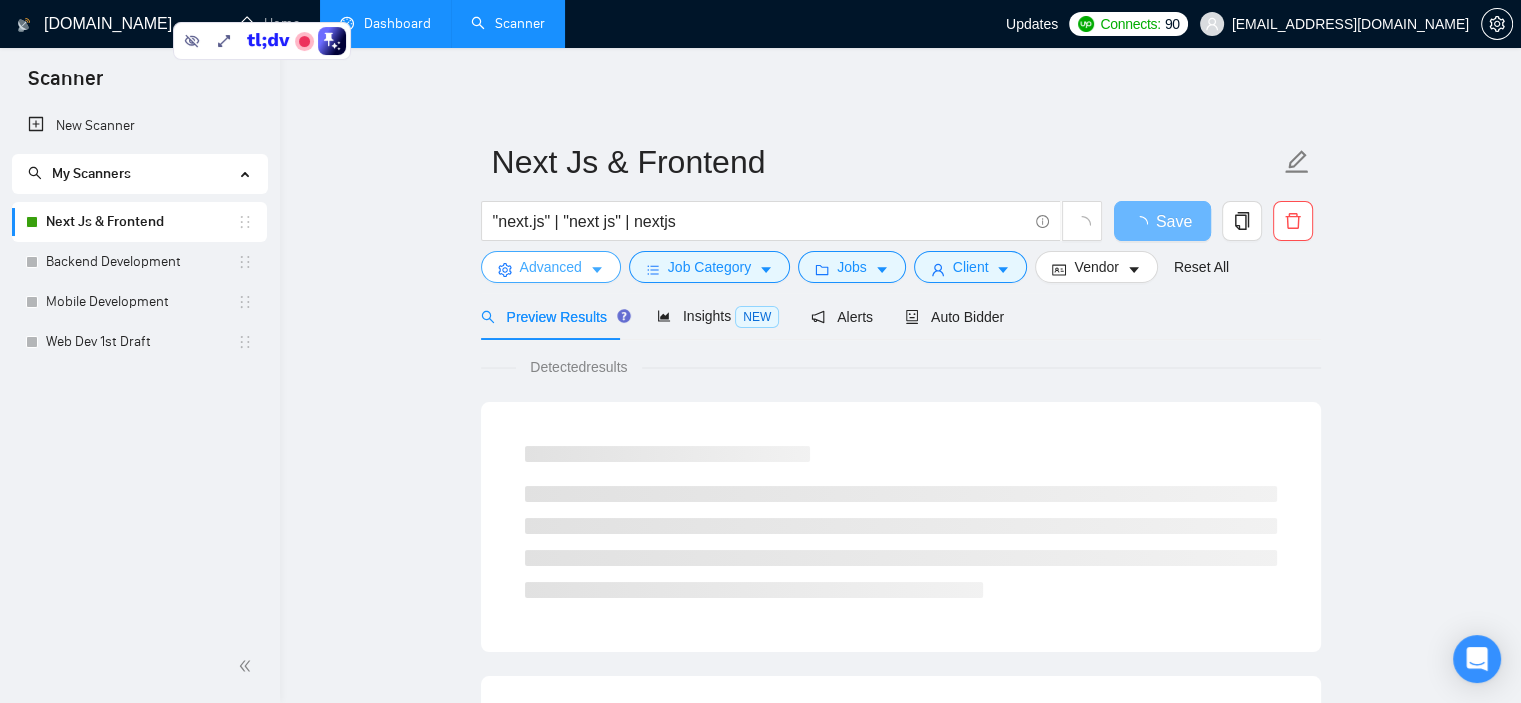 drag, startPoint x: 572, startPoint y: 271, endPoint x: 587, endPoint y: 335, distance: 65.734314 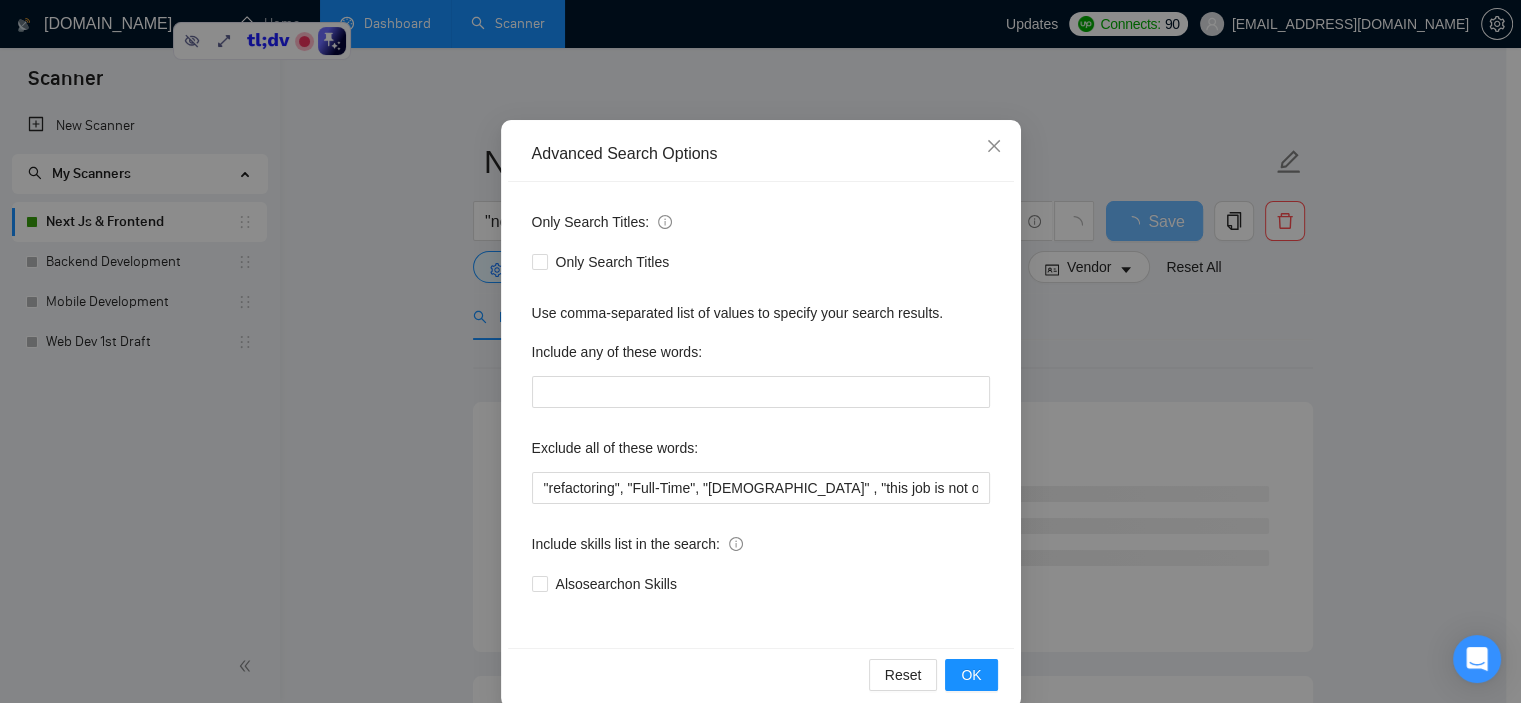 scroll, scrollTop: 128, scrollLeft: 0, axis: vertical 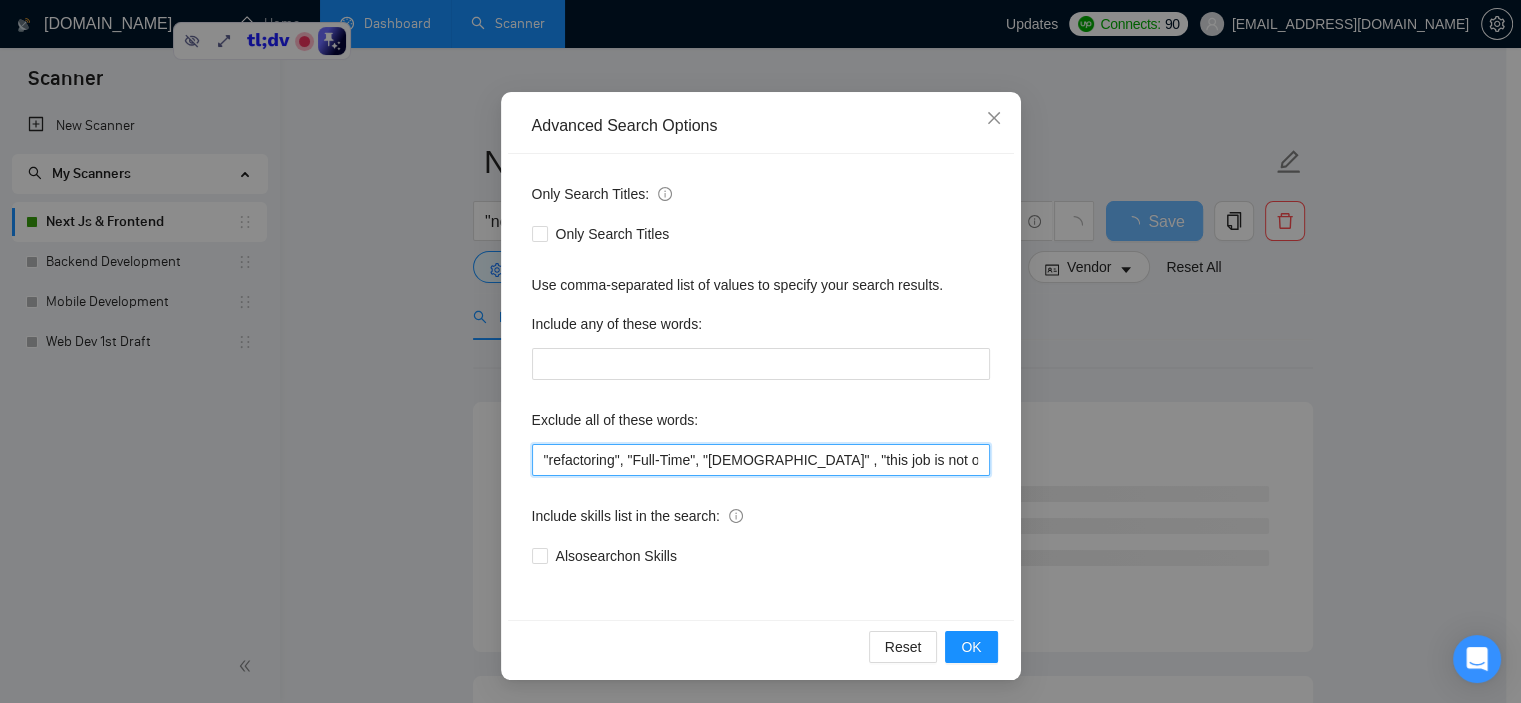 click on ""refactoring", "Full-Time", "[DEMOGRAPHIC_DATA]" , "this job is not open to teams", "this job is not open to agency", "this job is not open to companies", "NO AGENCY", "Freelancers Only", "NOT AGENCY", "no agency", "no agencies", "individual only", "freelancers only", "No Agencies!", "independent contractors only", "***Freelancers Only," "/Freelancers Only", ".Freelancers Only", ",Freelancers Only.", "Smart Contracts", "smart contracts", "Smart contract", "on-site", "on site"" at bounding box center [761, 460] 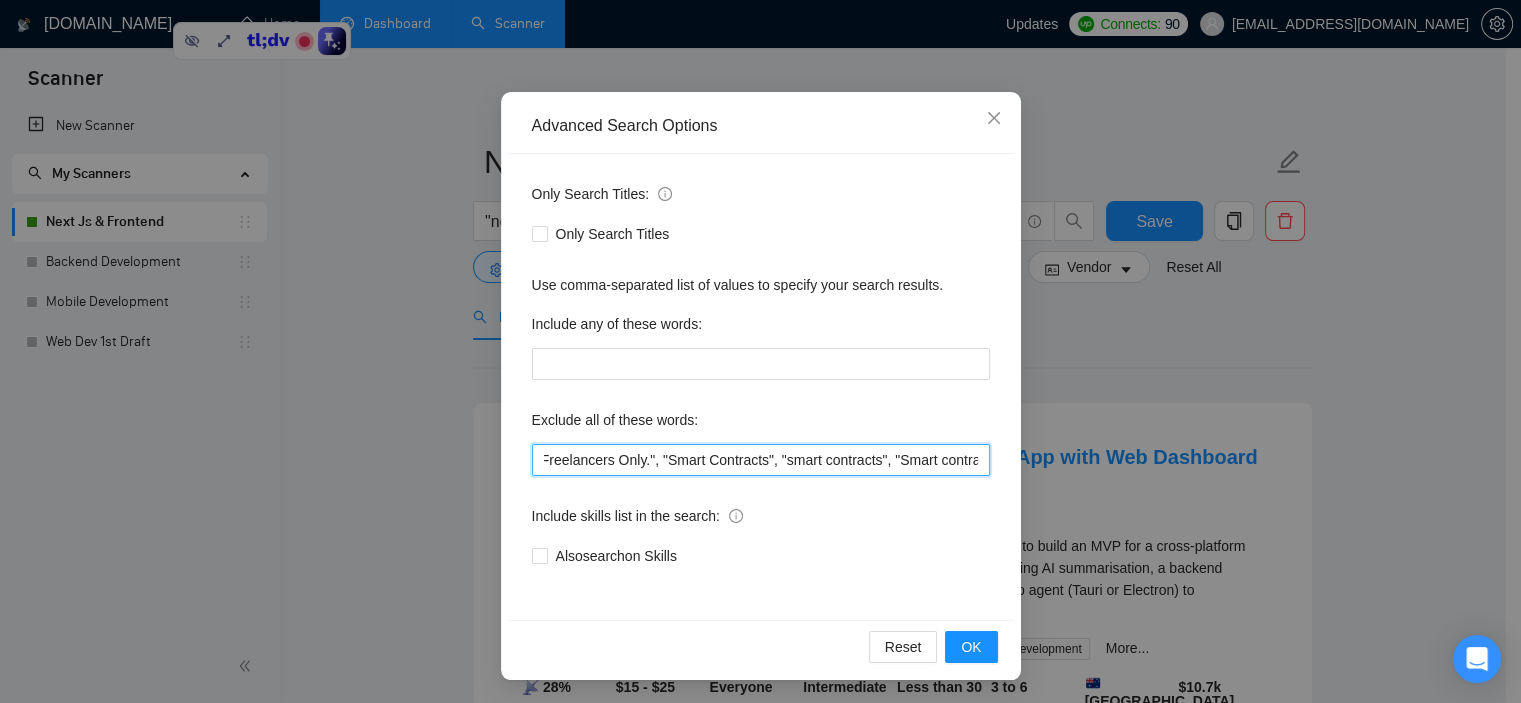 scroll, scrollTop: 0, scrollLeft: 2392, axis: horizontal 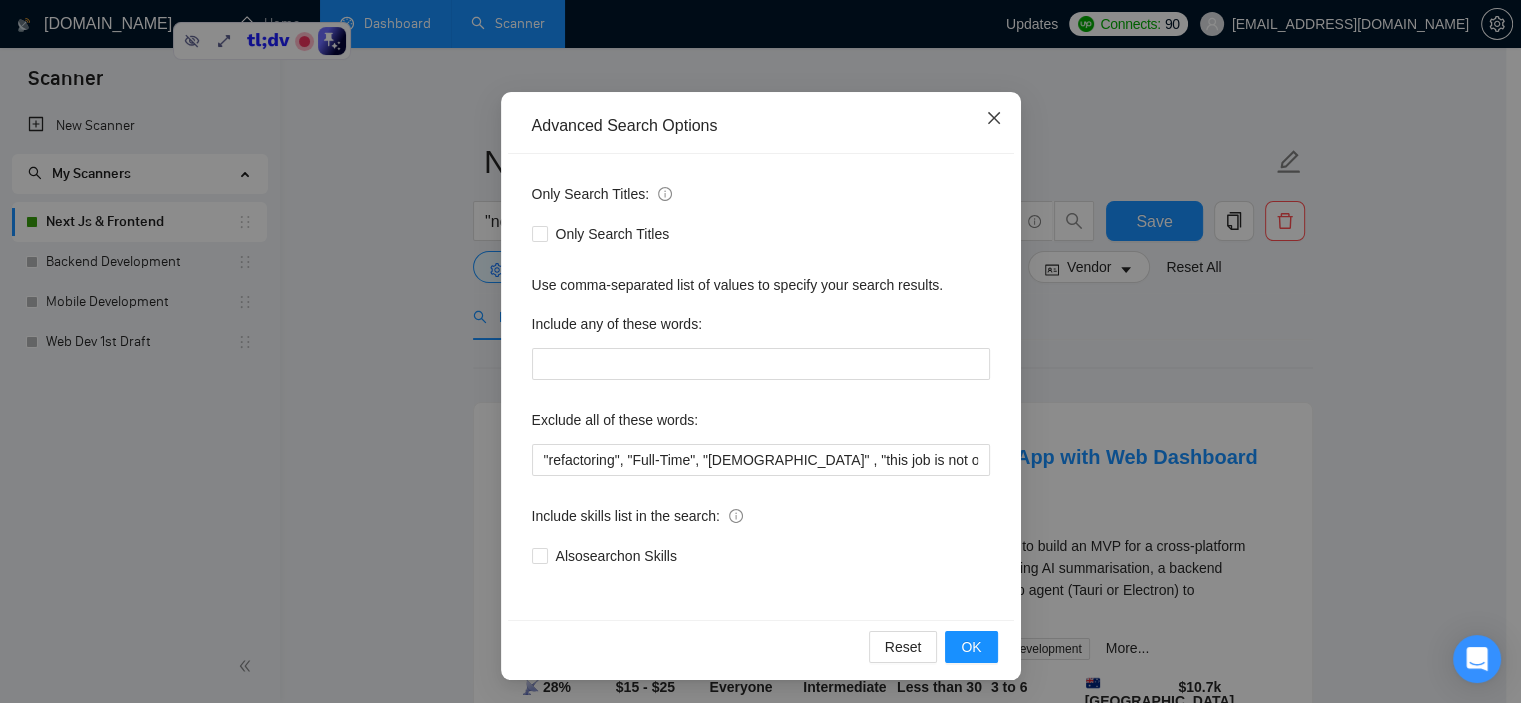 click 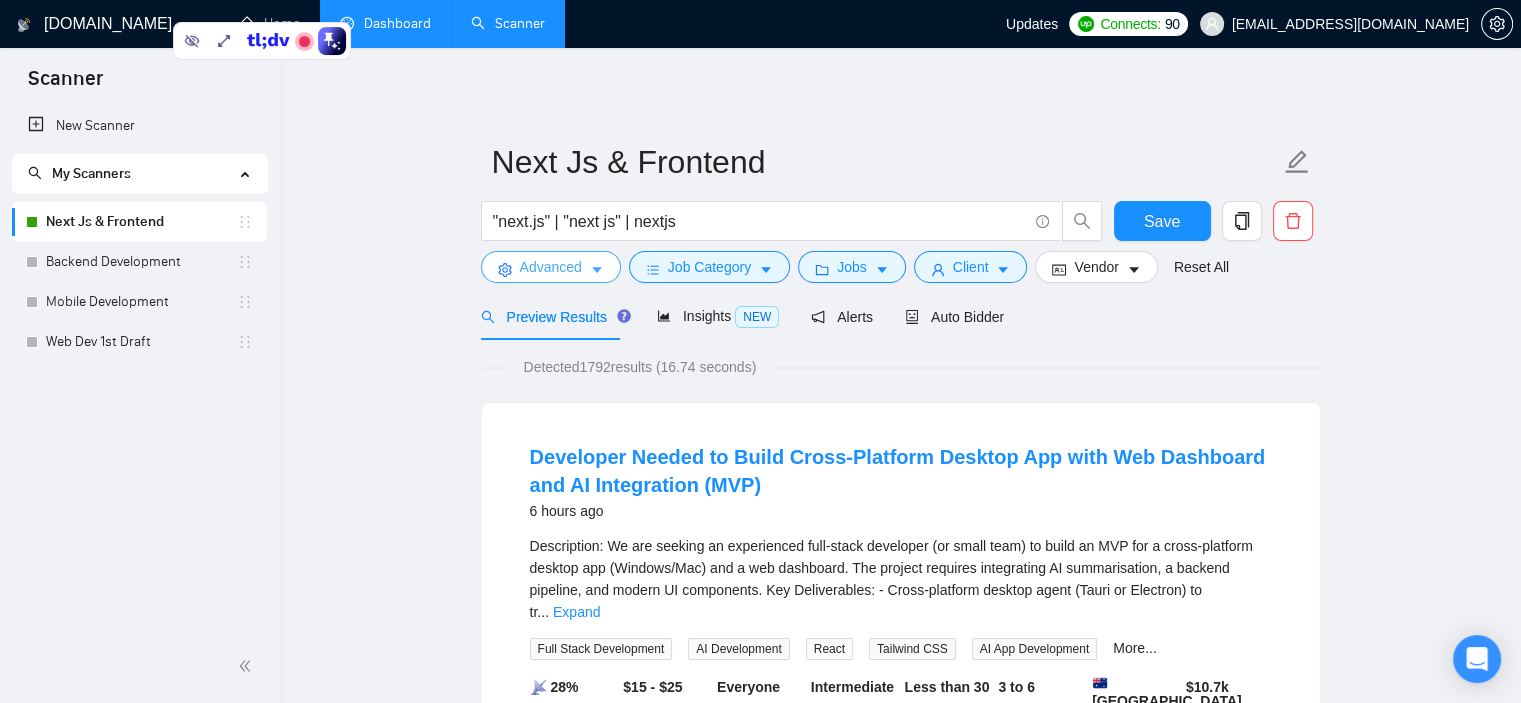 scroll, scrollTop: 0, scrollLeft: 0, axis: both 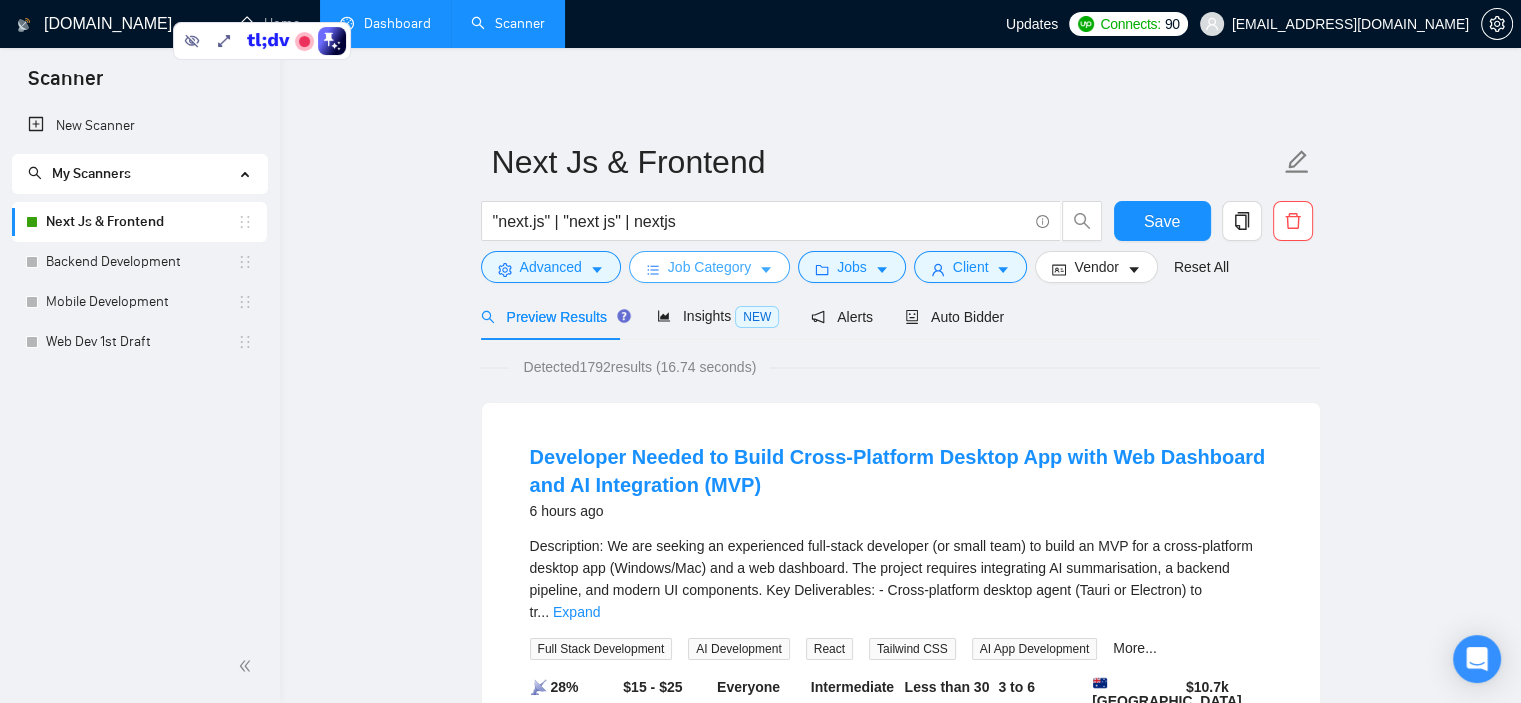 click on "Job Category" at bounding box center [709, 267] 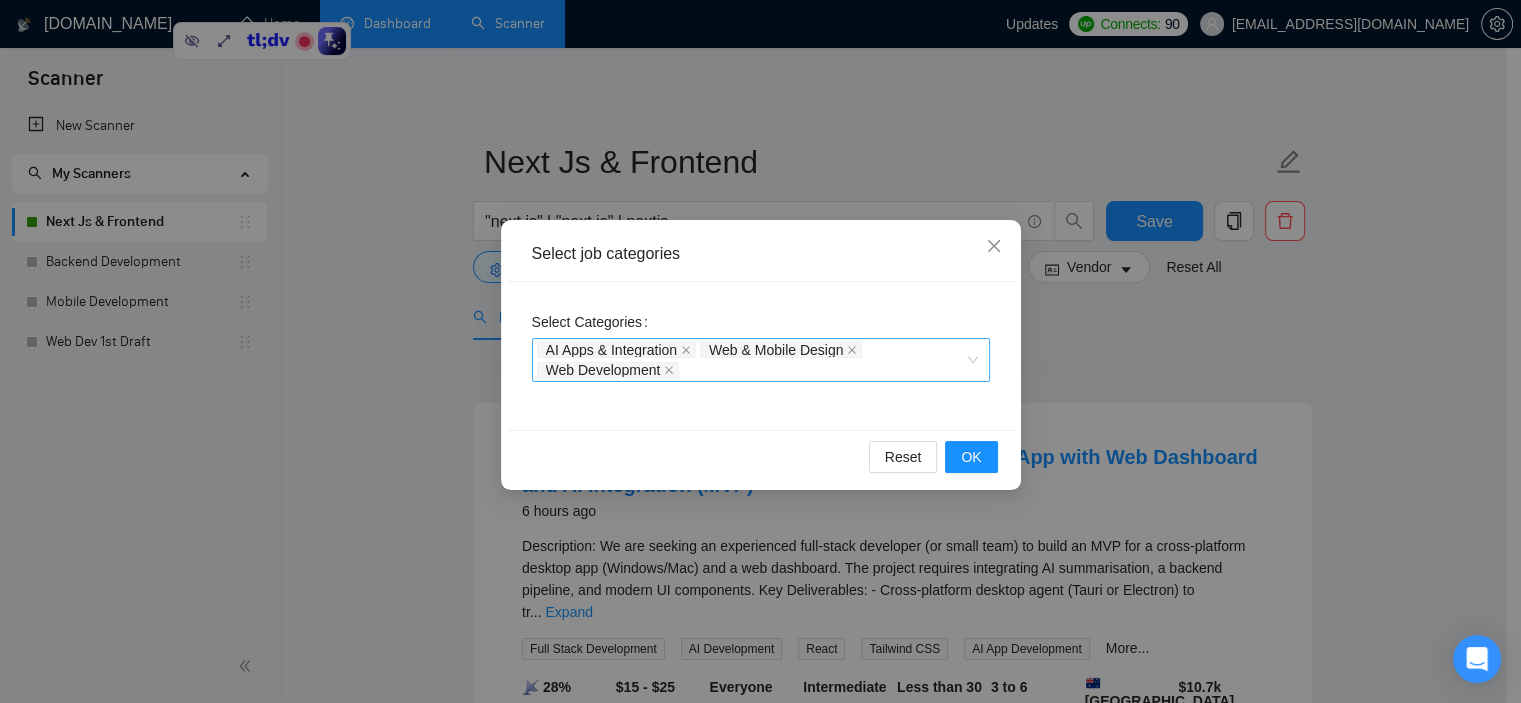 click on "AI Apps & Integration Web & Mobile Design Web Development" at bounding box center (751, 360) 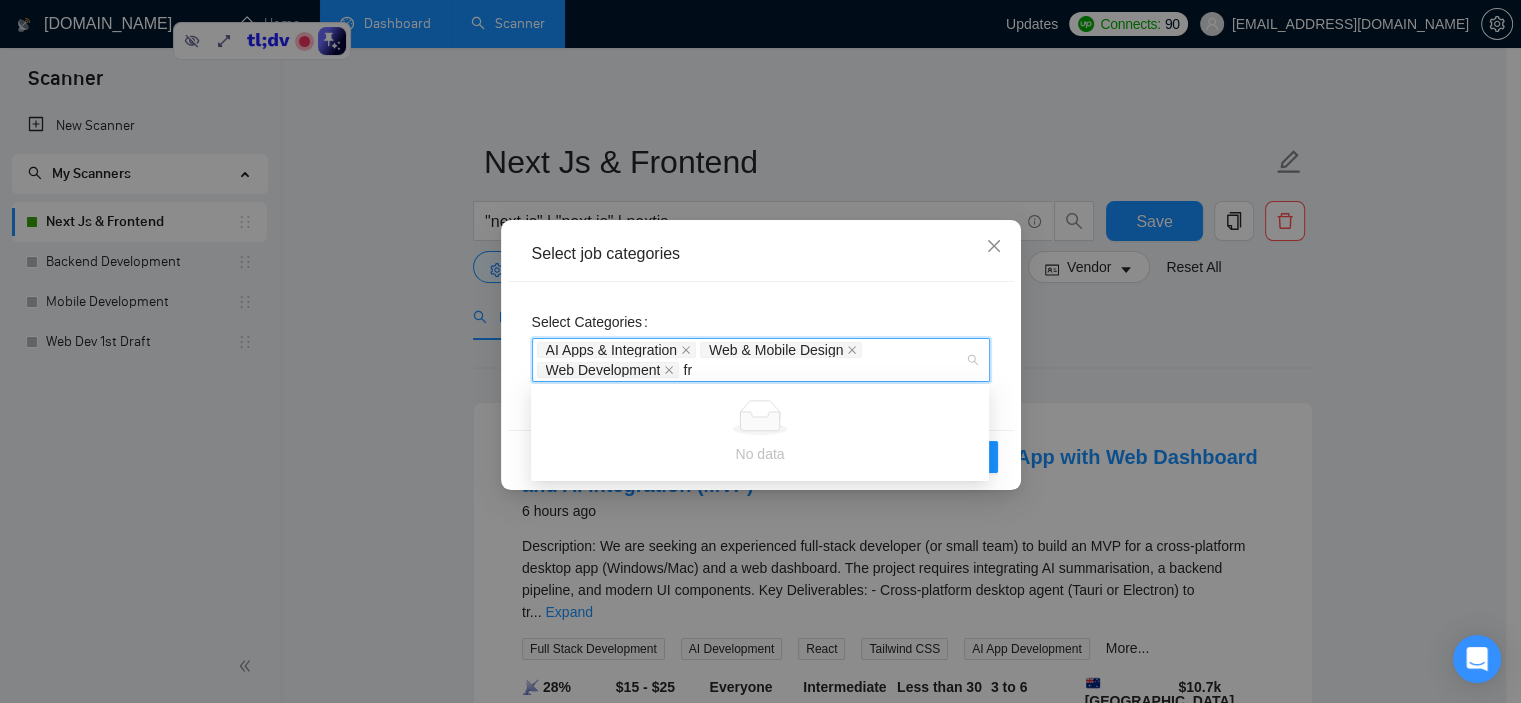 type on "f" 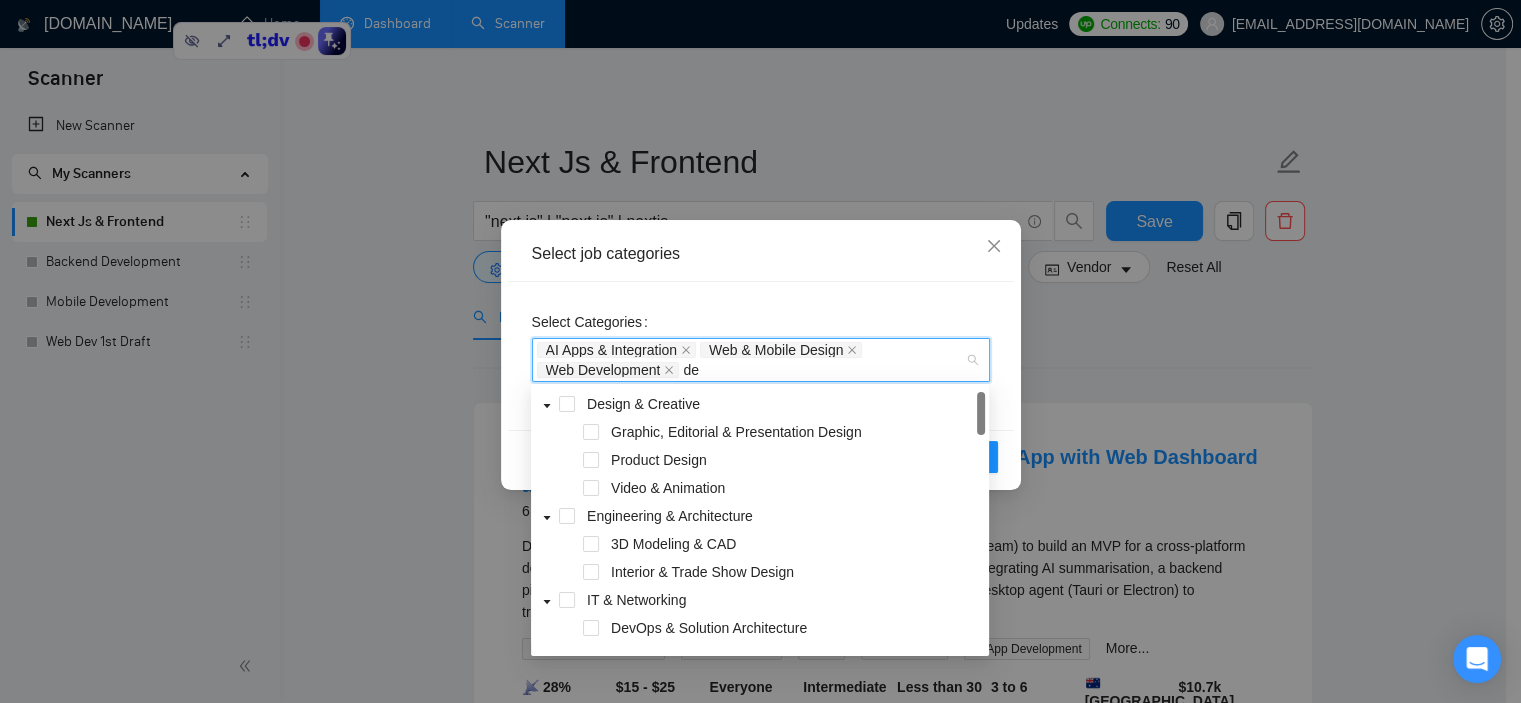 type on "dev" 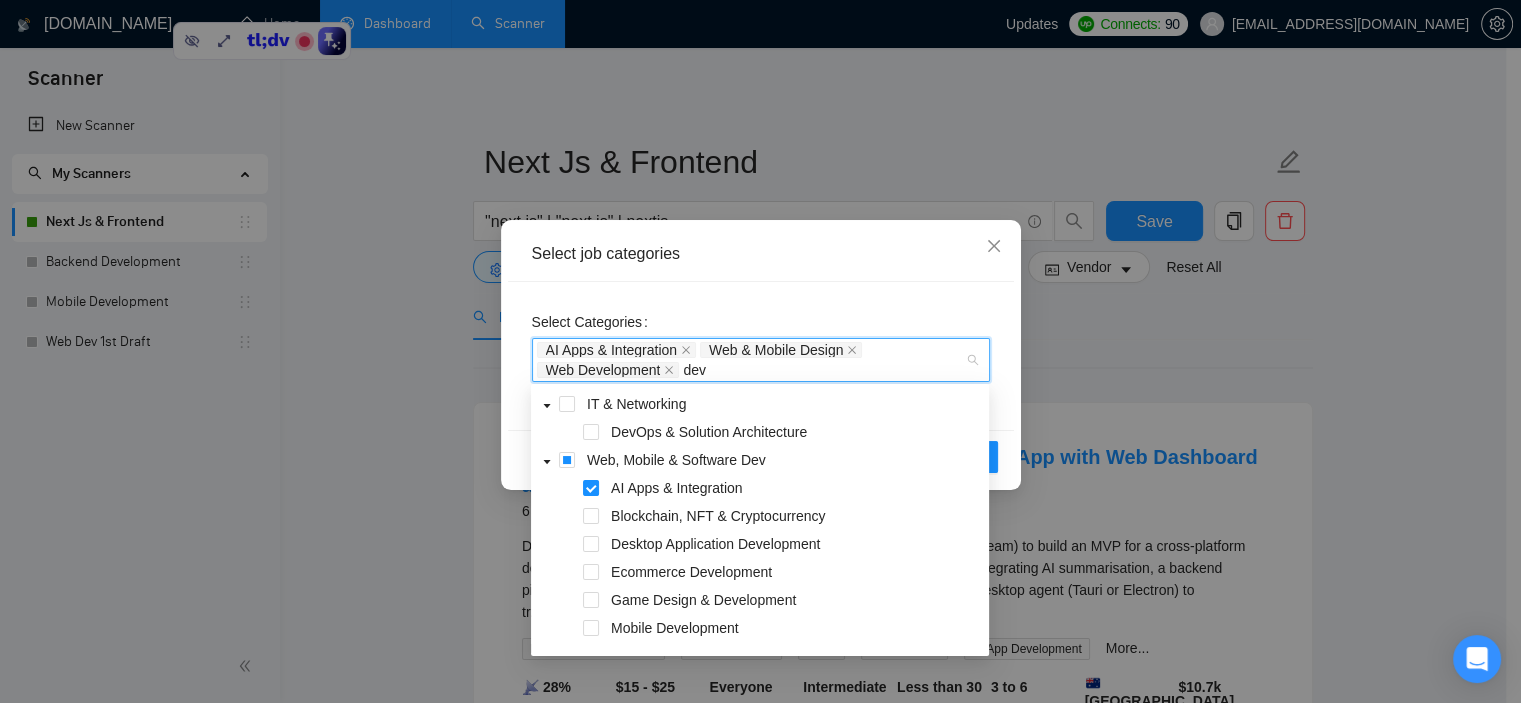 scroll, scrollTop: 100, scrollLeft: 0, axis: vertical 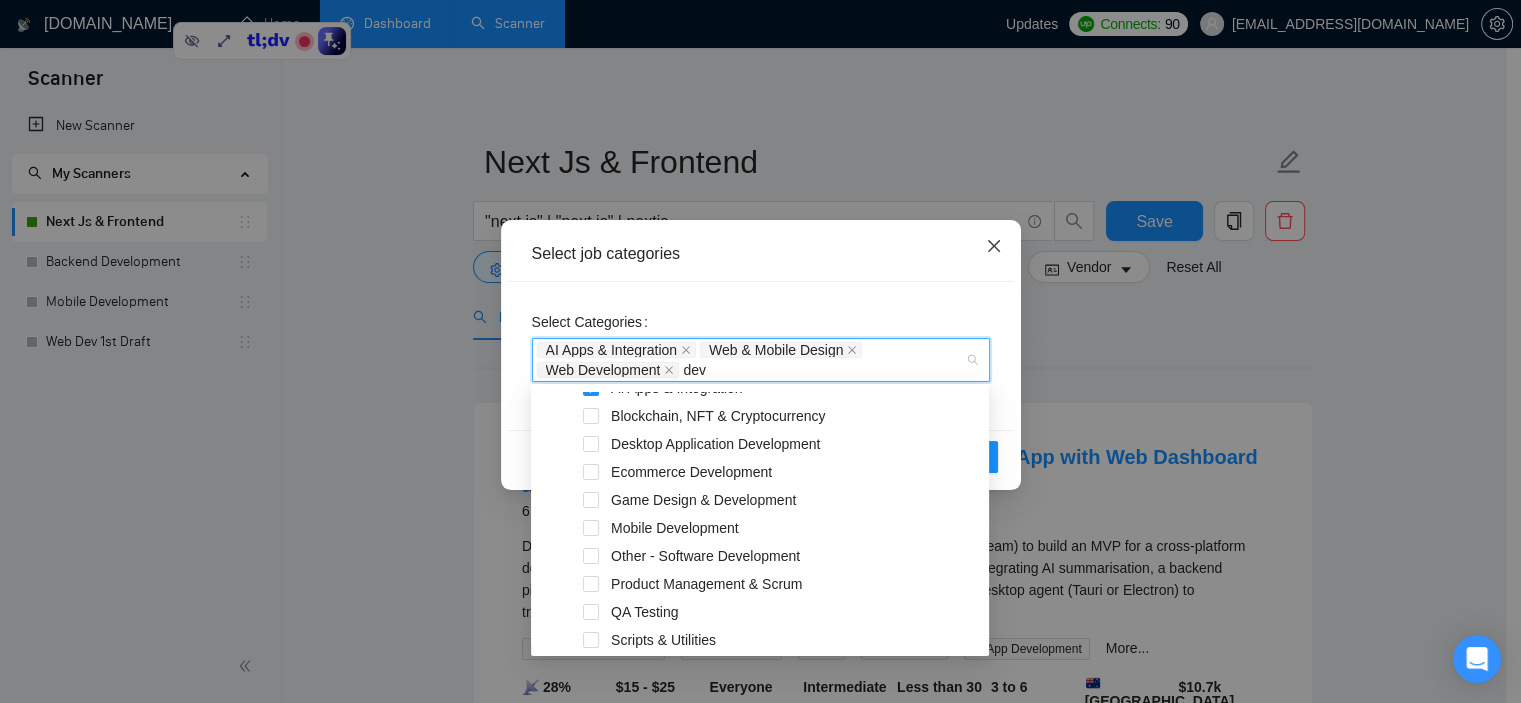 type 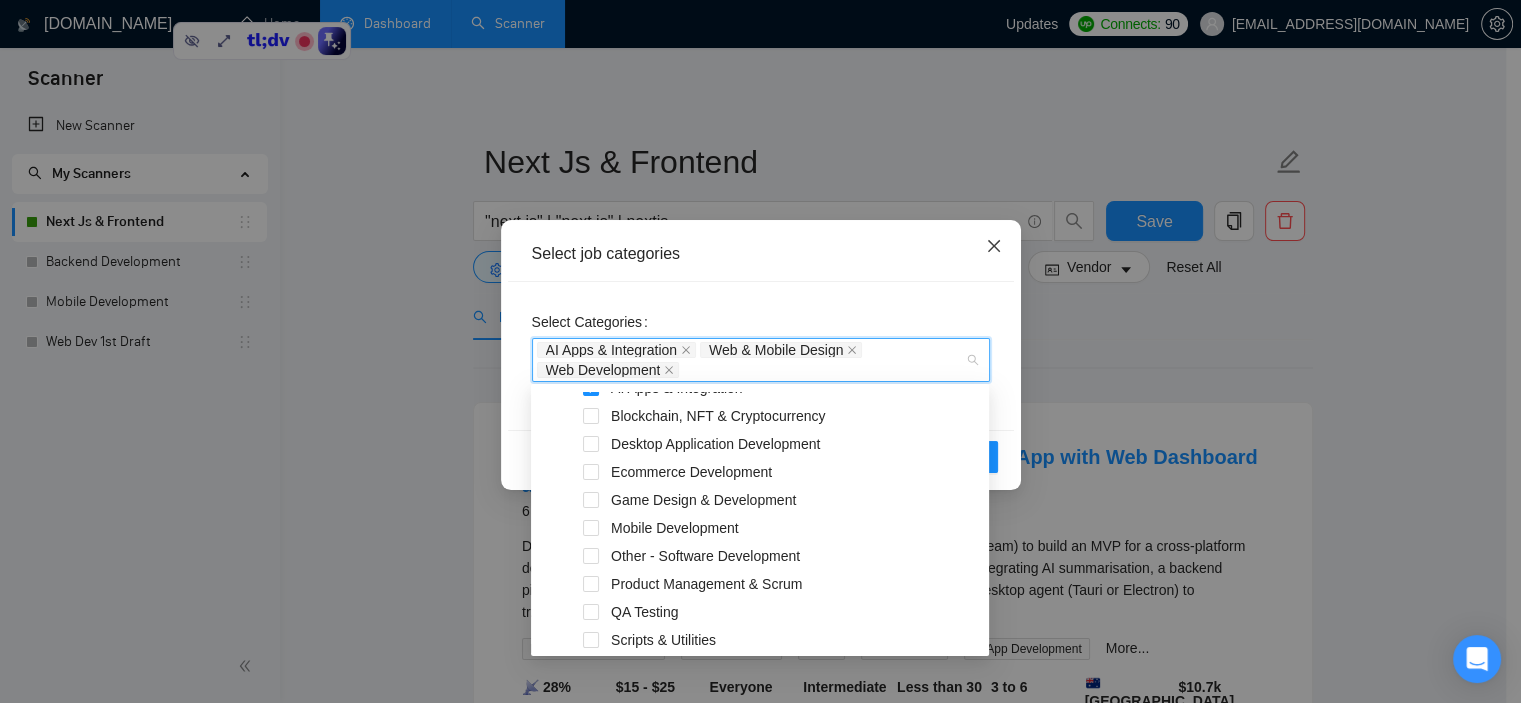 click 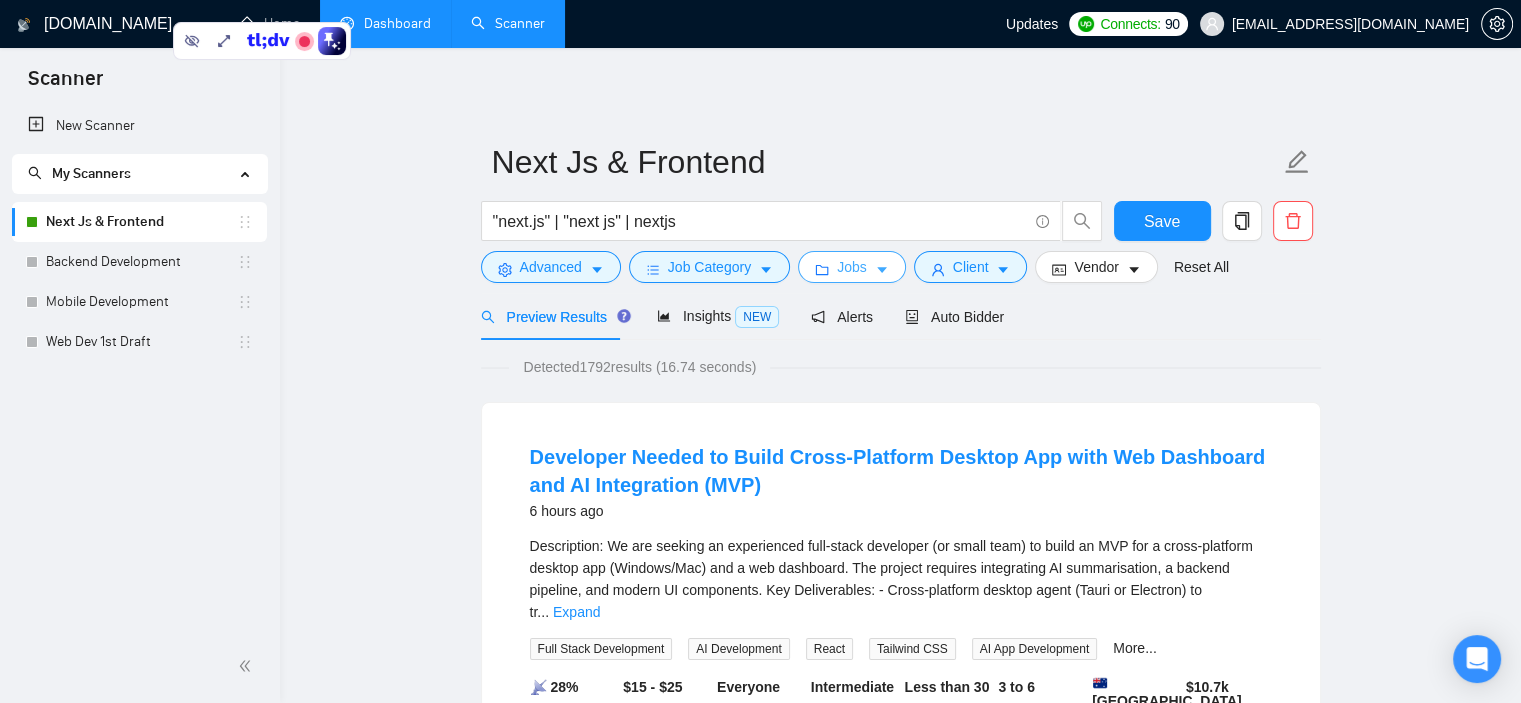 click on "Jobs" at bounding box center [852, 267] 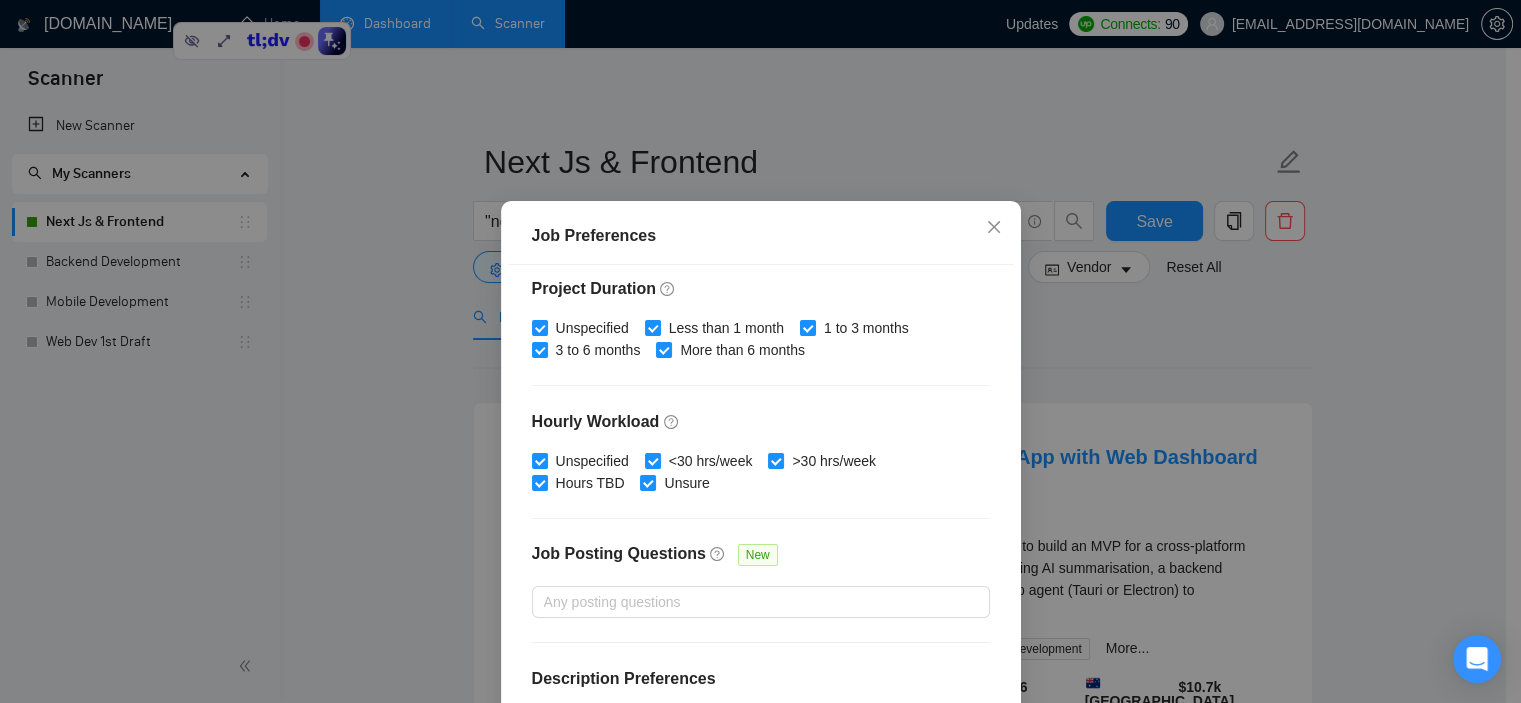 scroll, scrollTop: 635, scrollLeft: 0, axis: vertical 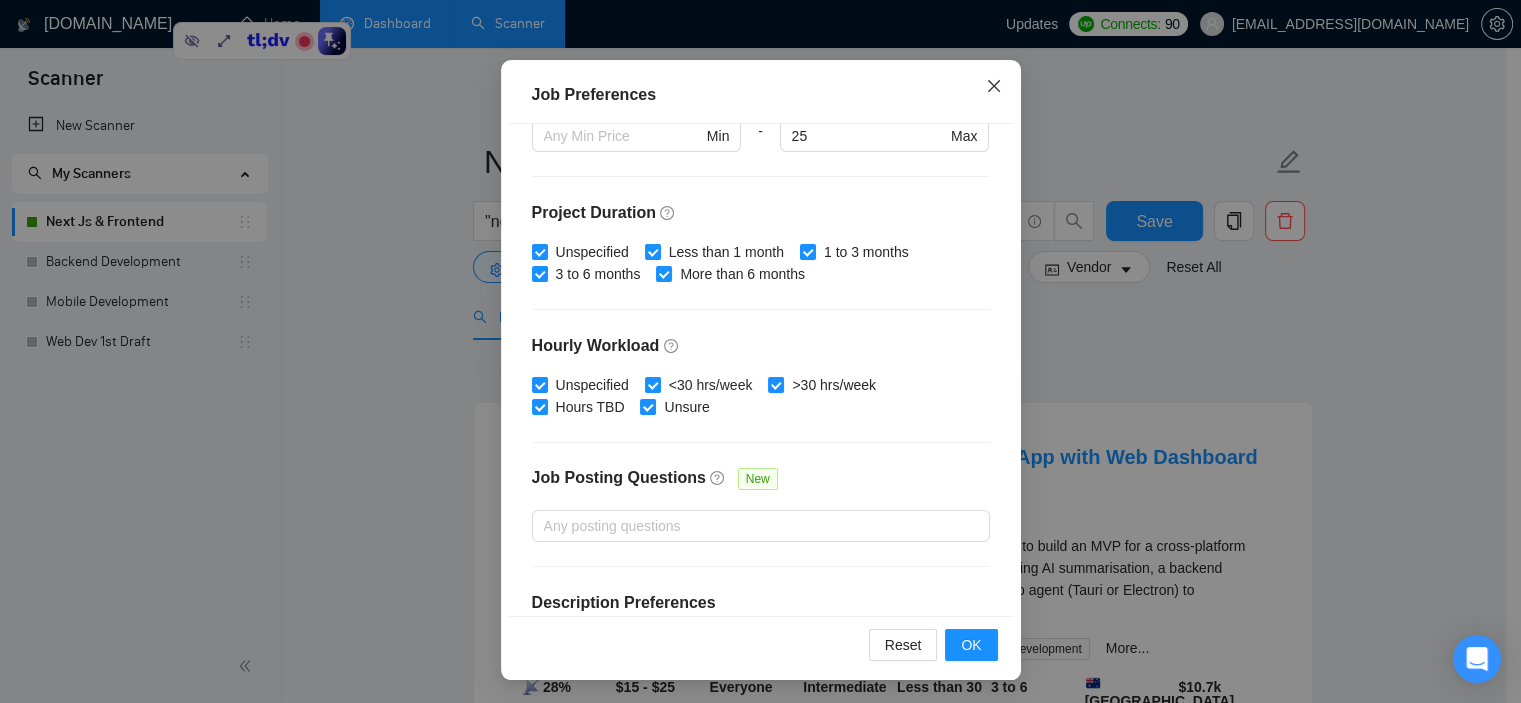click at bounding box center (994, 87) 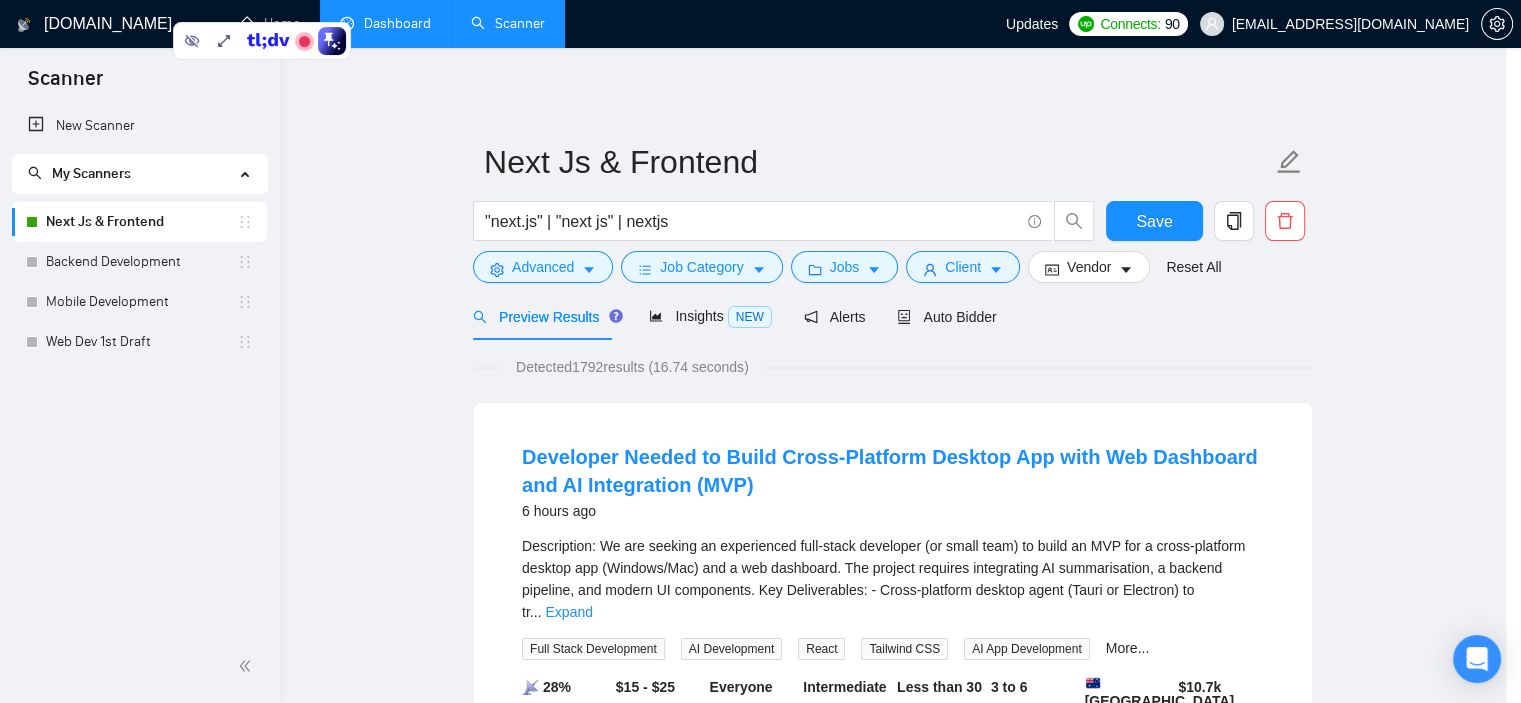 scroll, scrollTop: 60, scrollLeft: 0, axis: vertical 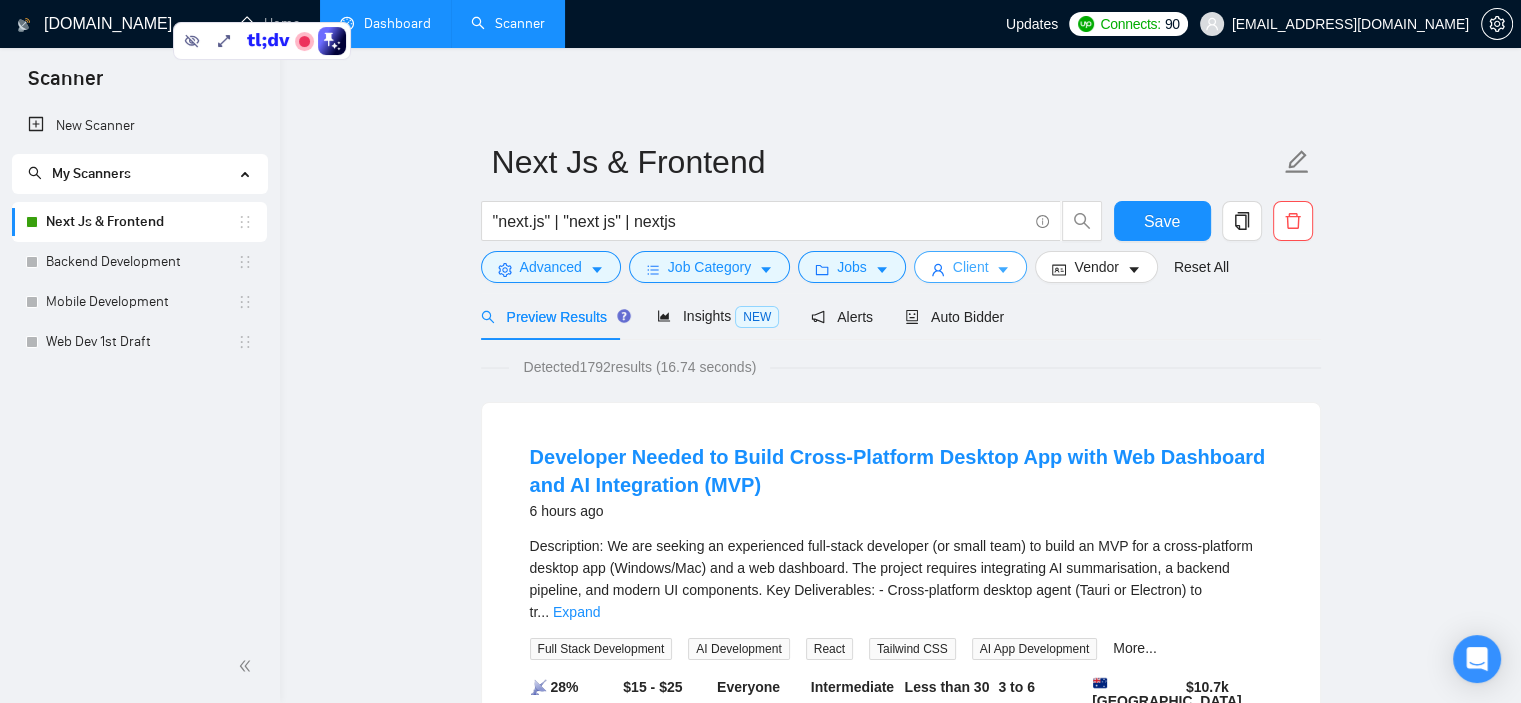 click 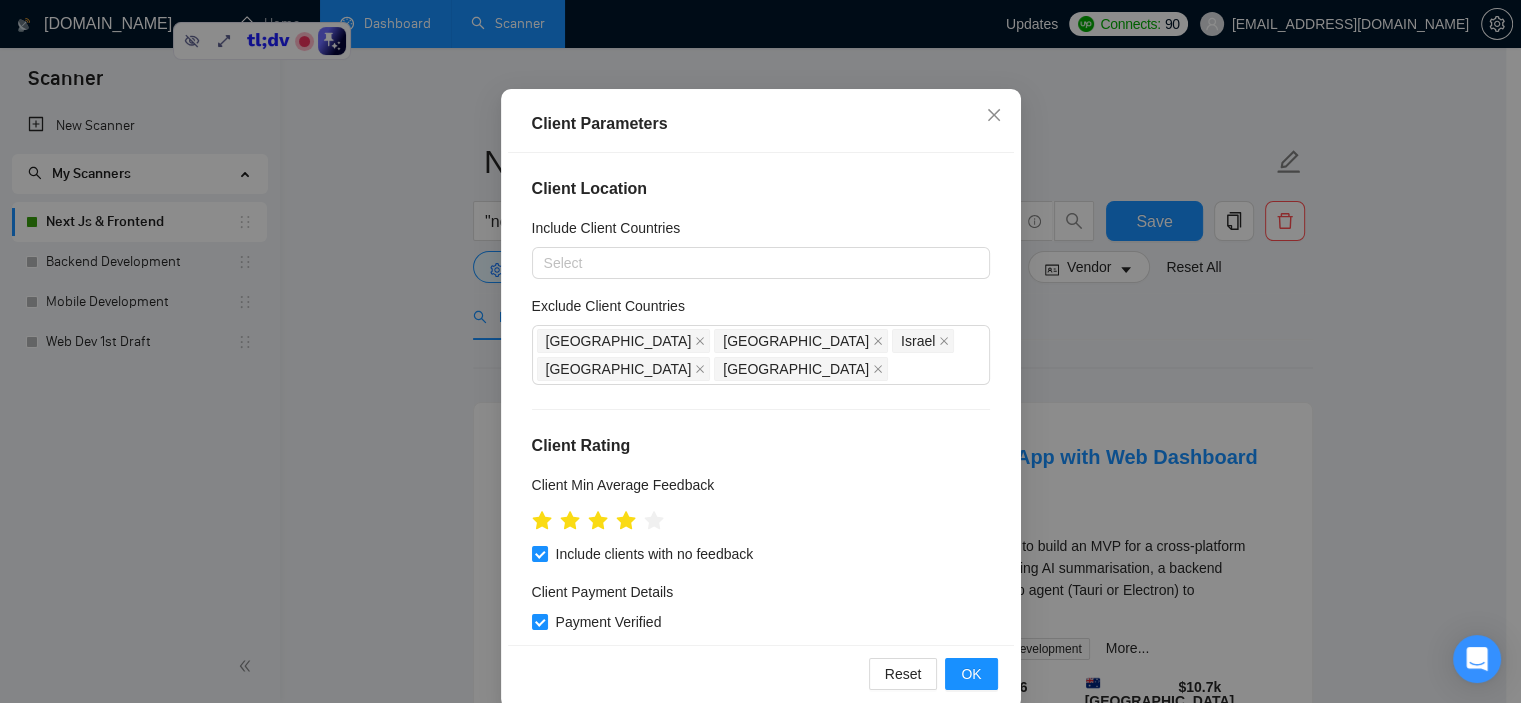 scroll, scrollTop: 141, scrollLeft: 0, axis: vertical 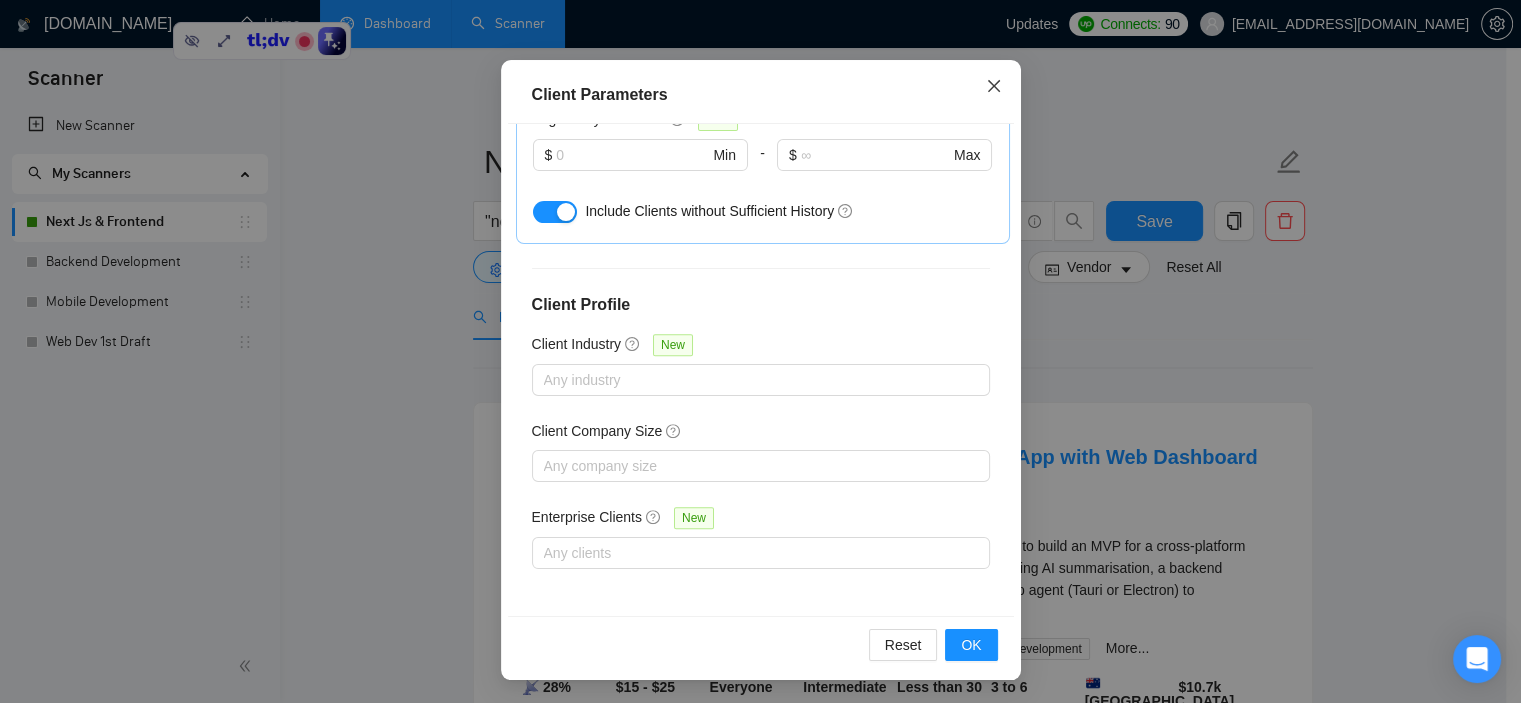 click 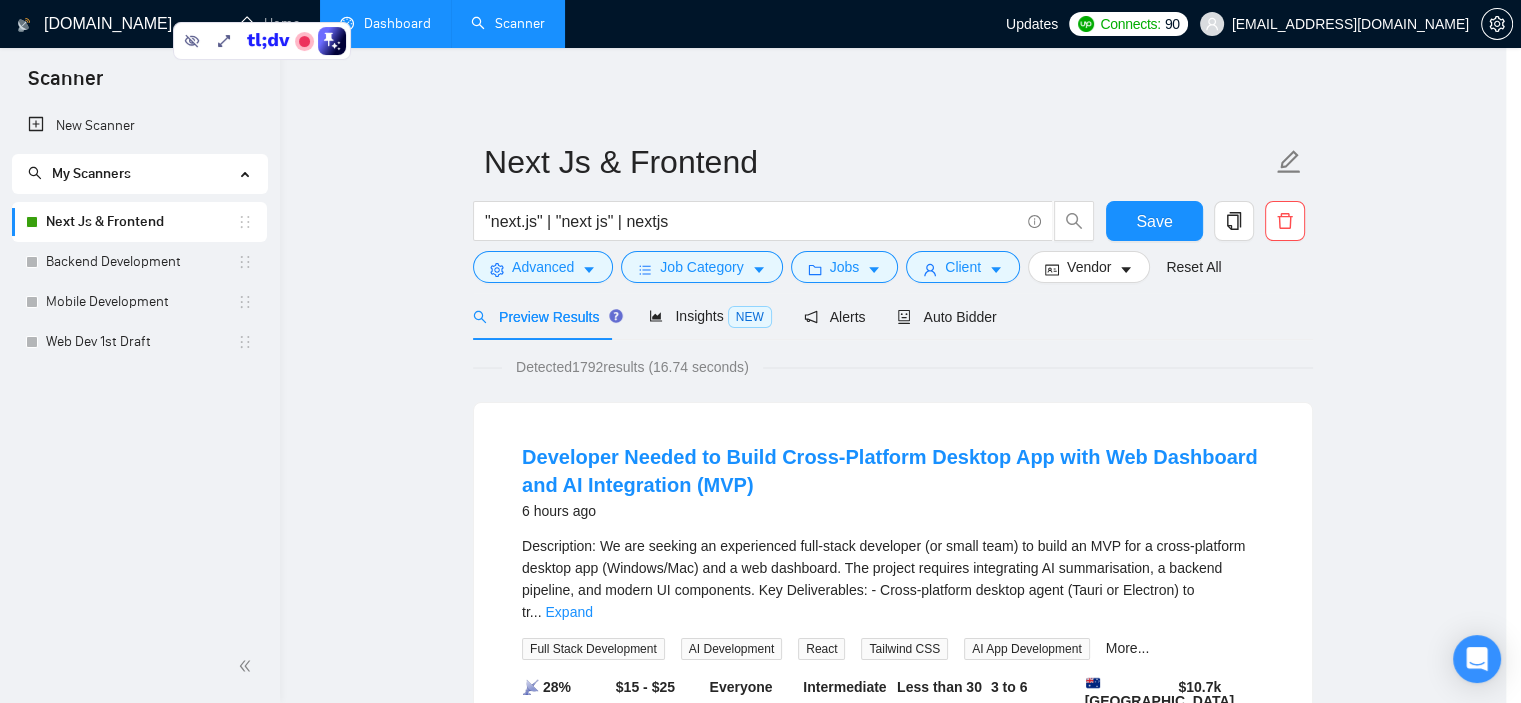 scroll, scrollTop: 60, scrollLeft: 0, axis: vertical 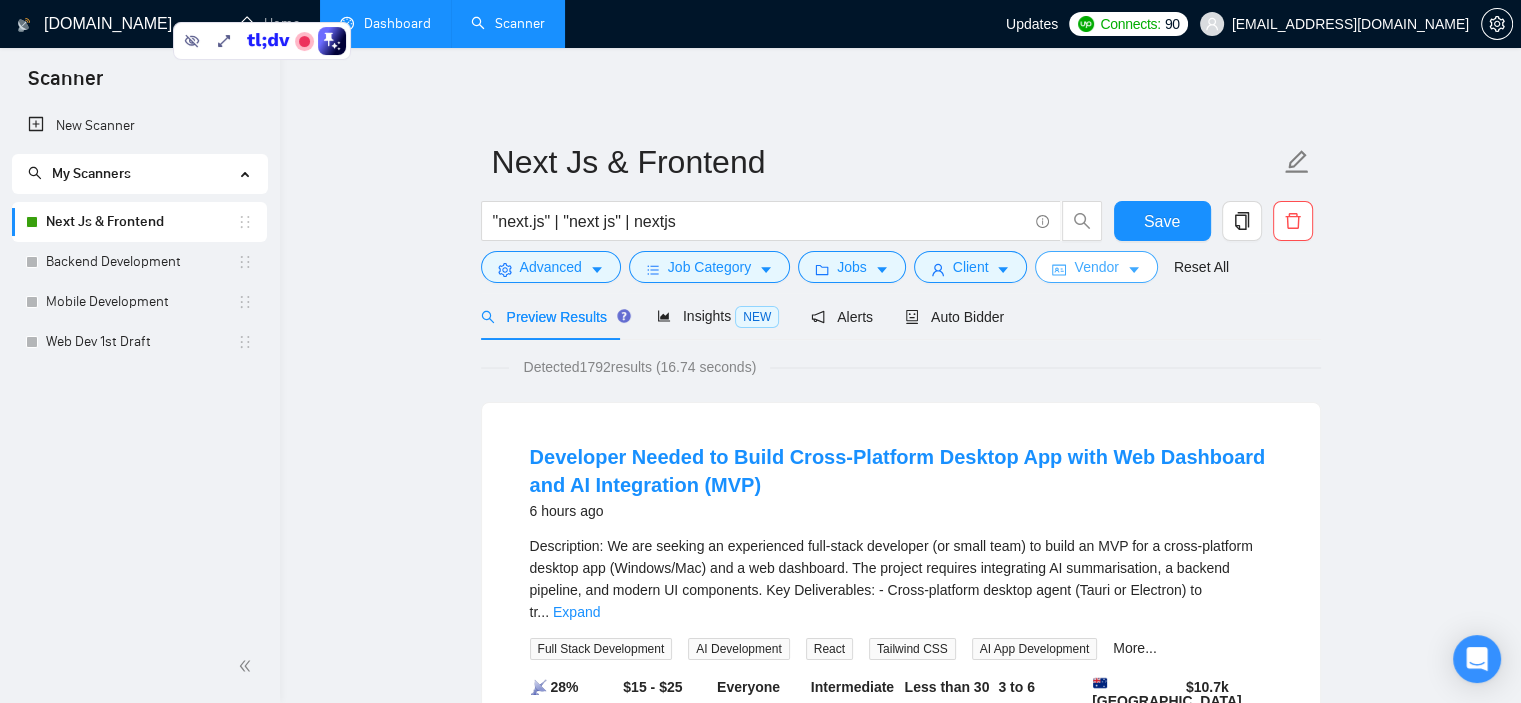 click on "Vendor" at bounding box center (1096, 267) 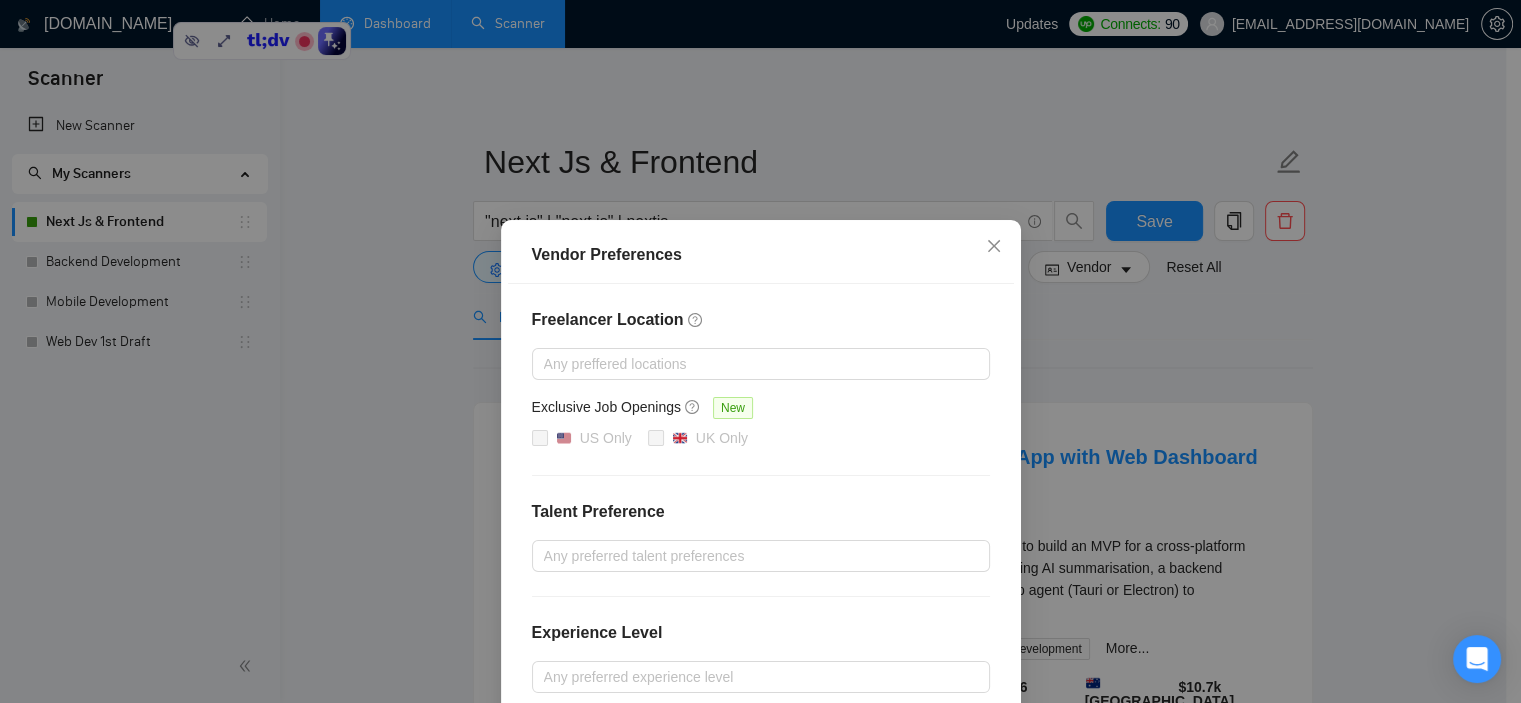 scroll, scrollTop: 200, scrollLeft: 0, axis: vertical 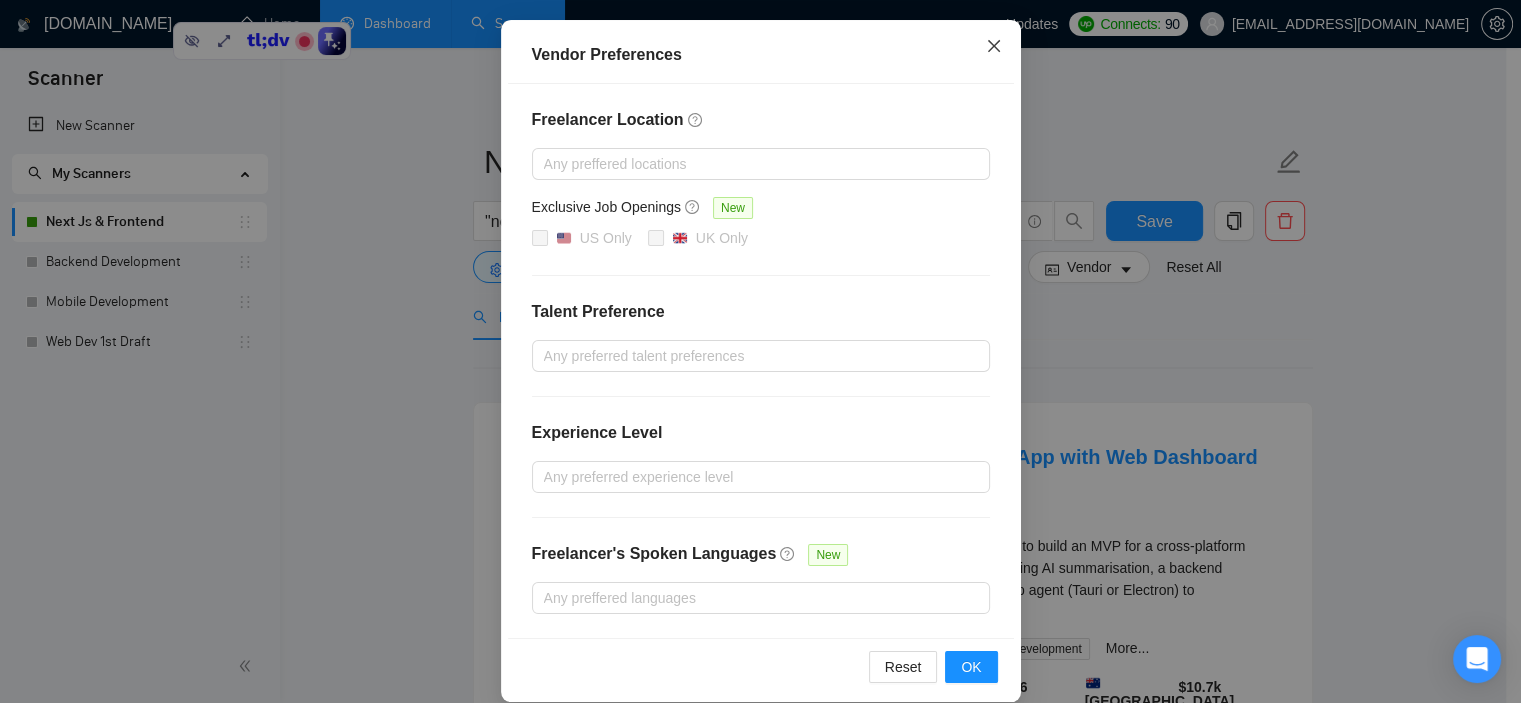 click 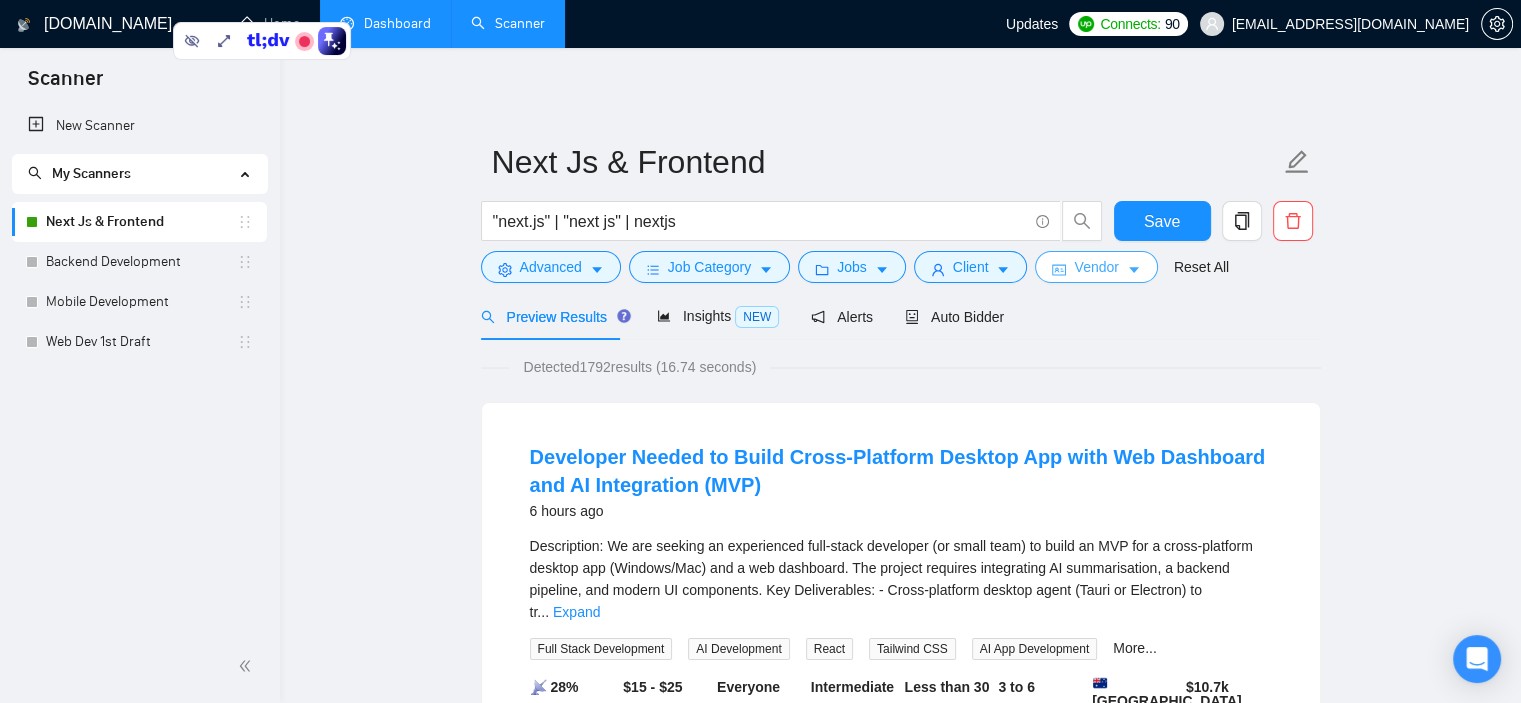 scroll, scrollTop: 0, scrollLeft: 0, axis: both 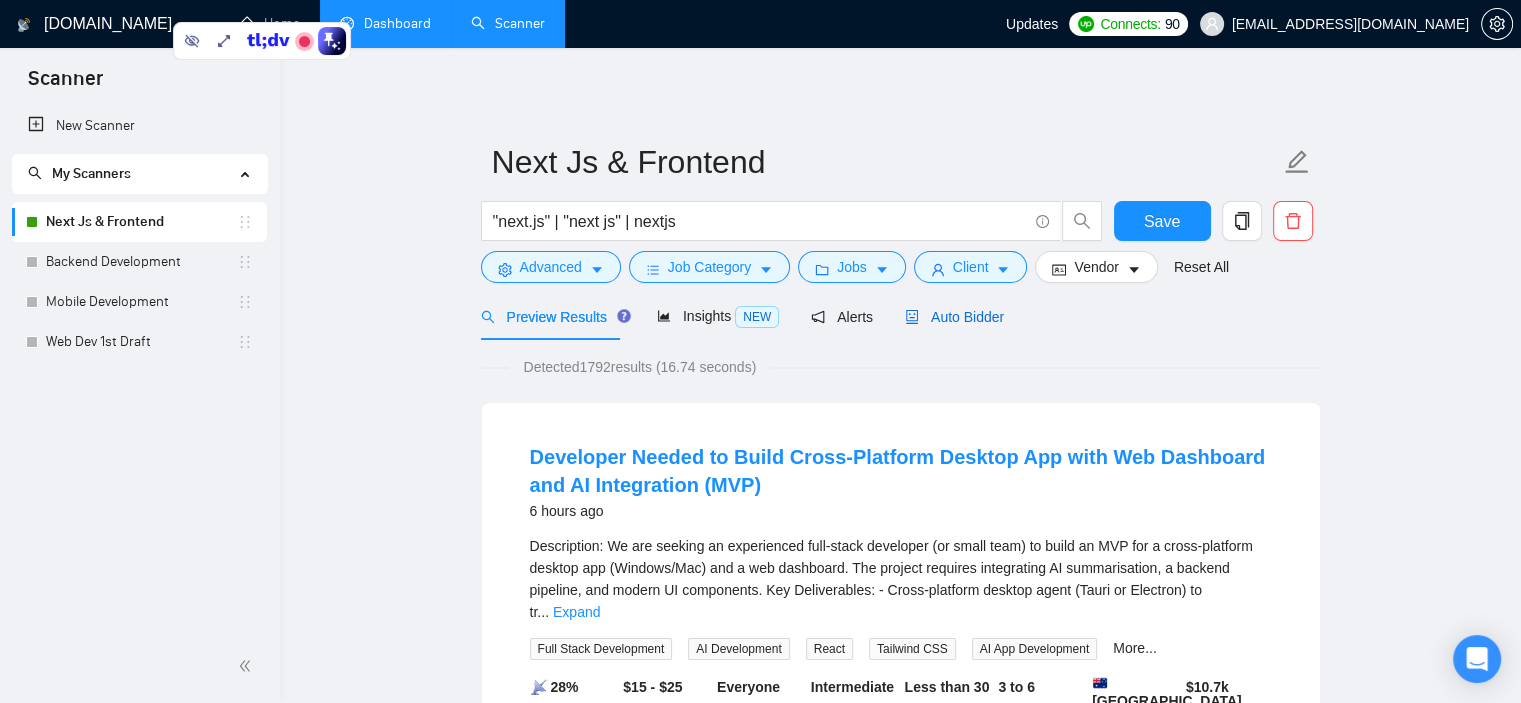 click on "Auto Bidder" at bounding box center (954, 317) 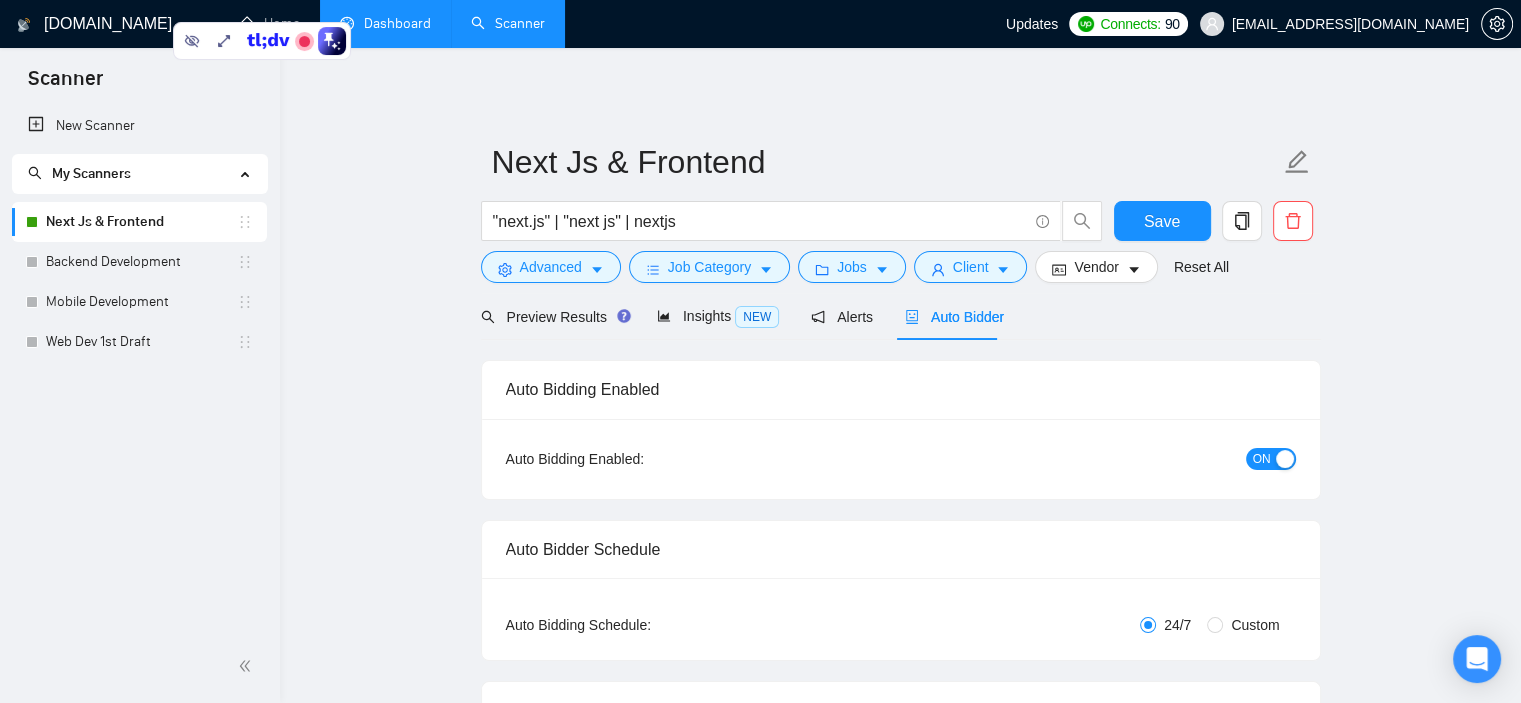 type 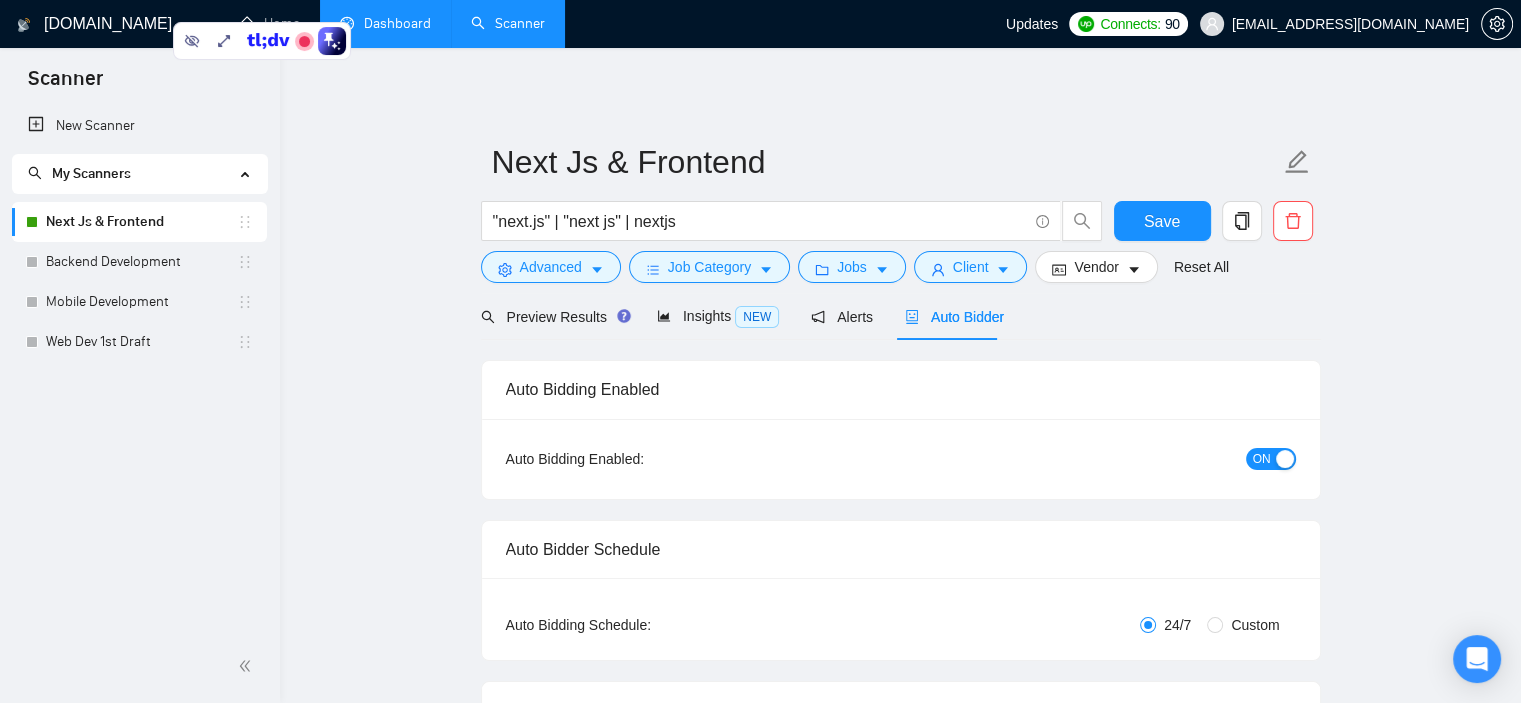 radio on "false" 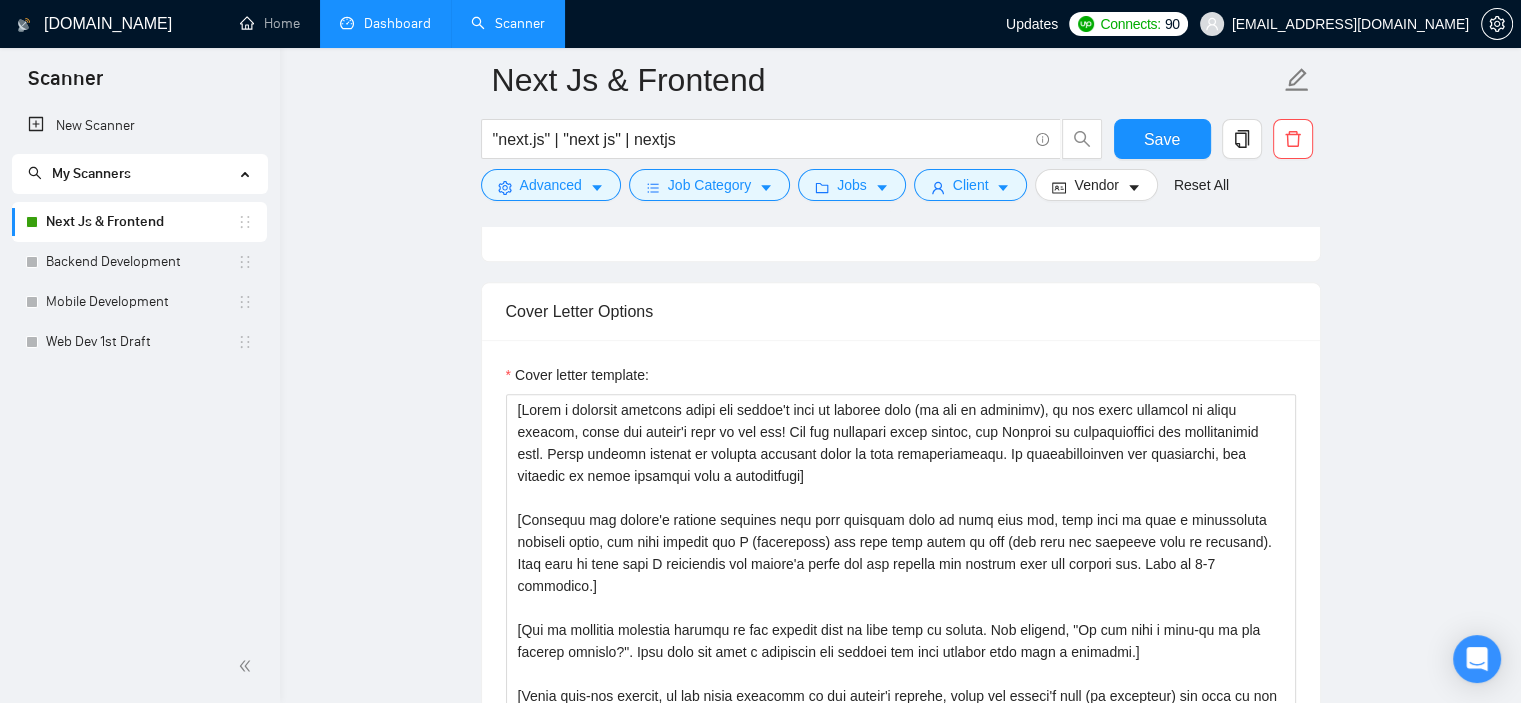 scroll, scrollTop: 1600, scrollLeft: 0, axis: vertical 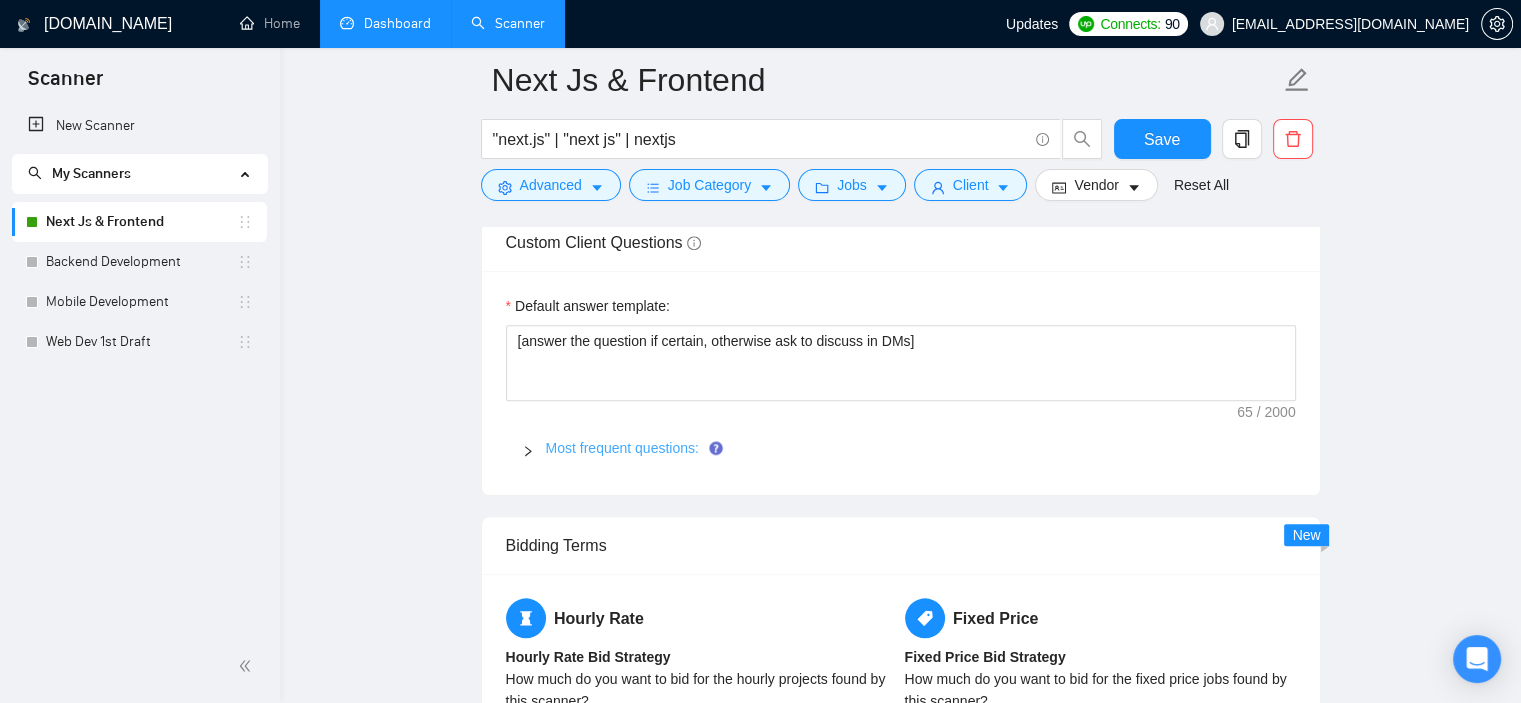 click on "Most frequent questions:" at bounding box center [622, 448] 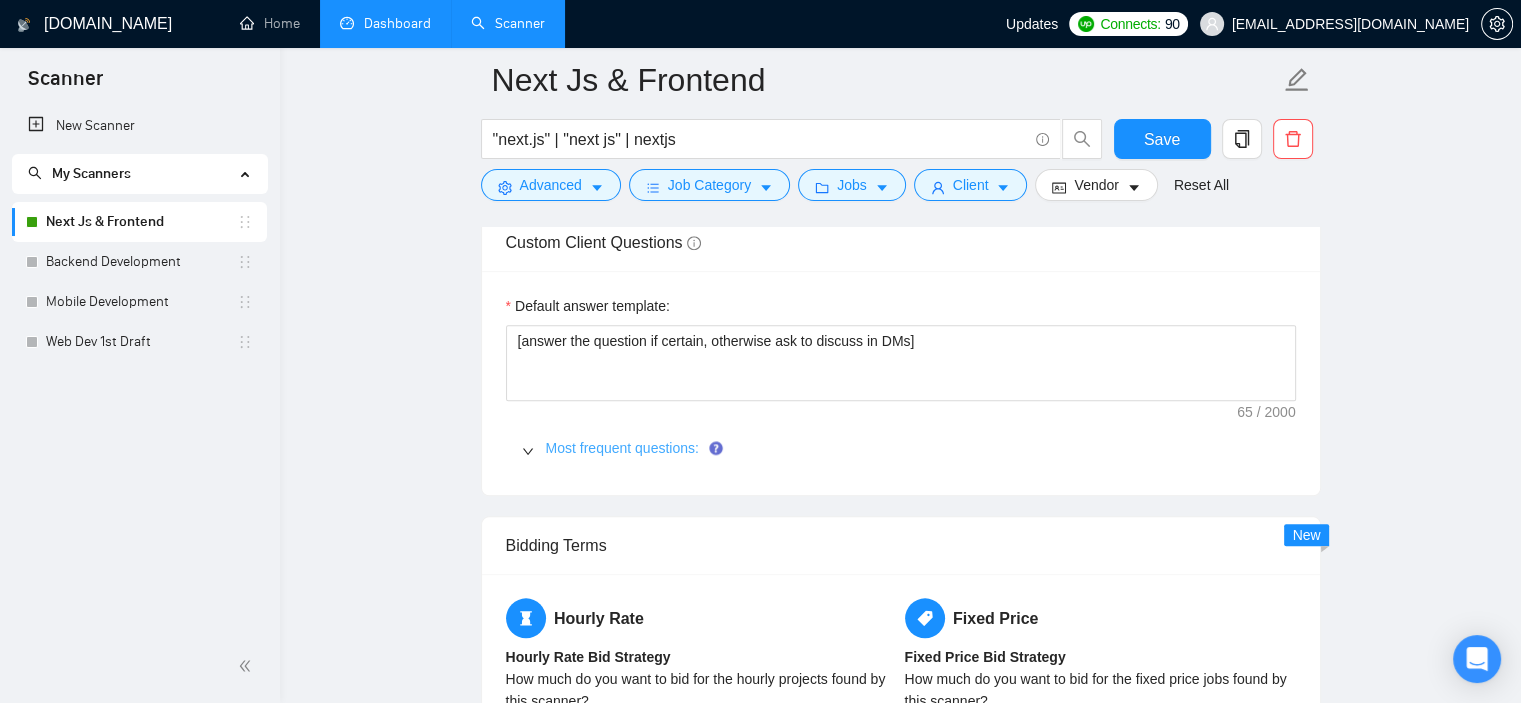 type 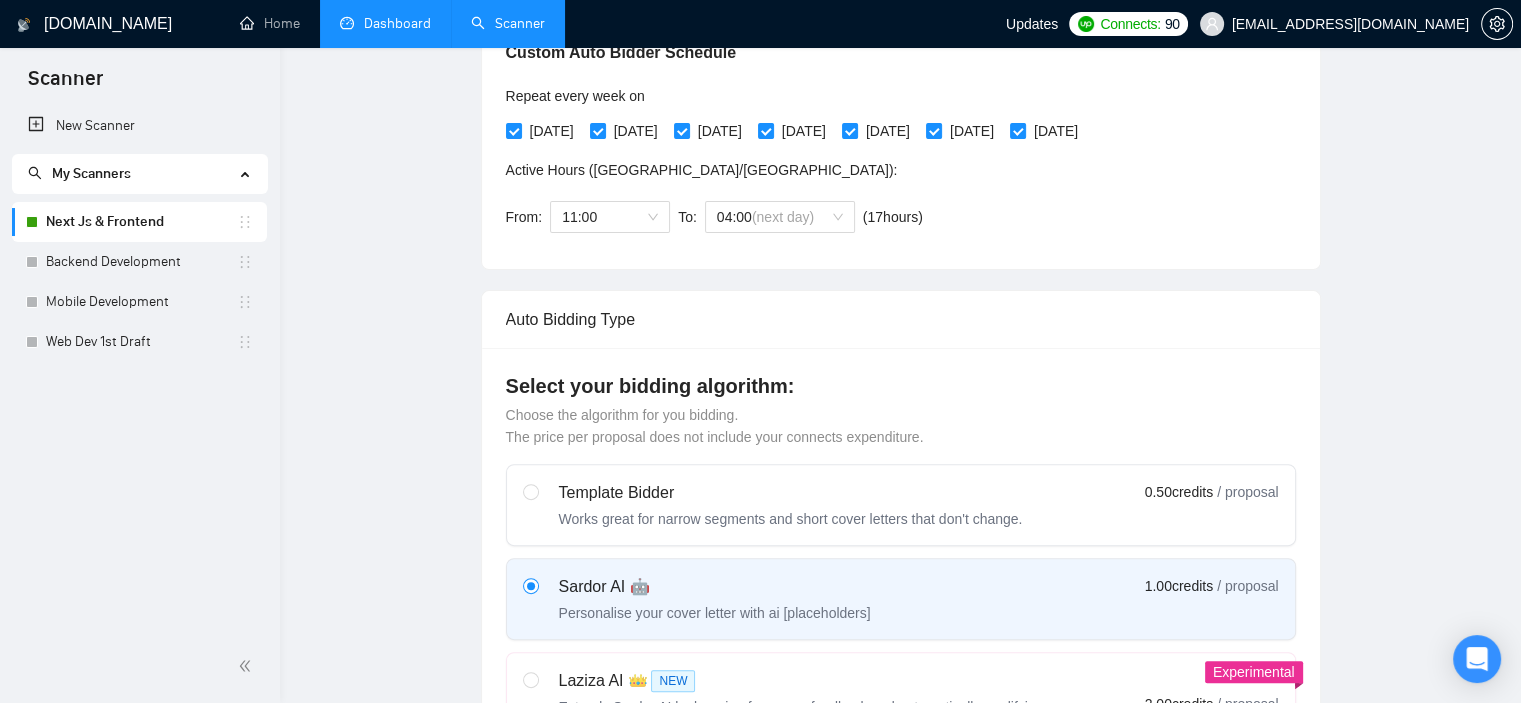 scroll, scrollTop: 0, scrollLeft: 0, axis: both 